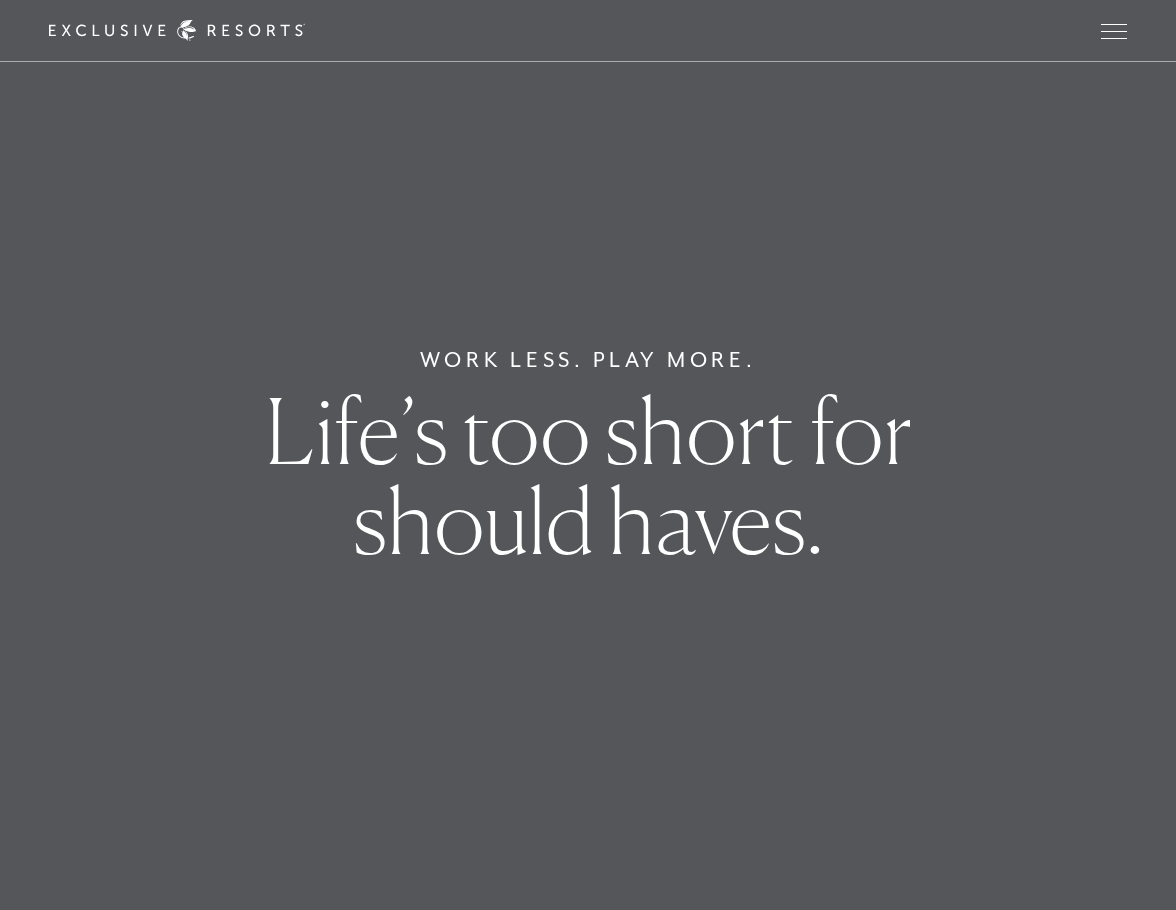 scroll, scrollTop: 0, scrollLeft: 0, axis: both 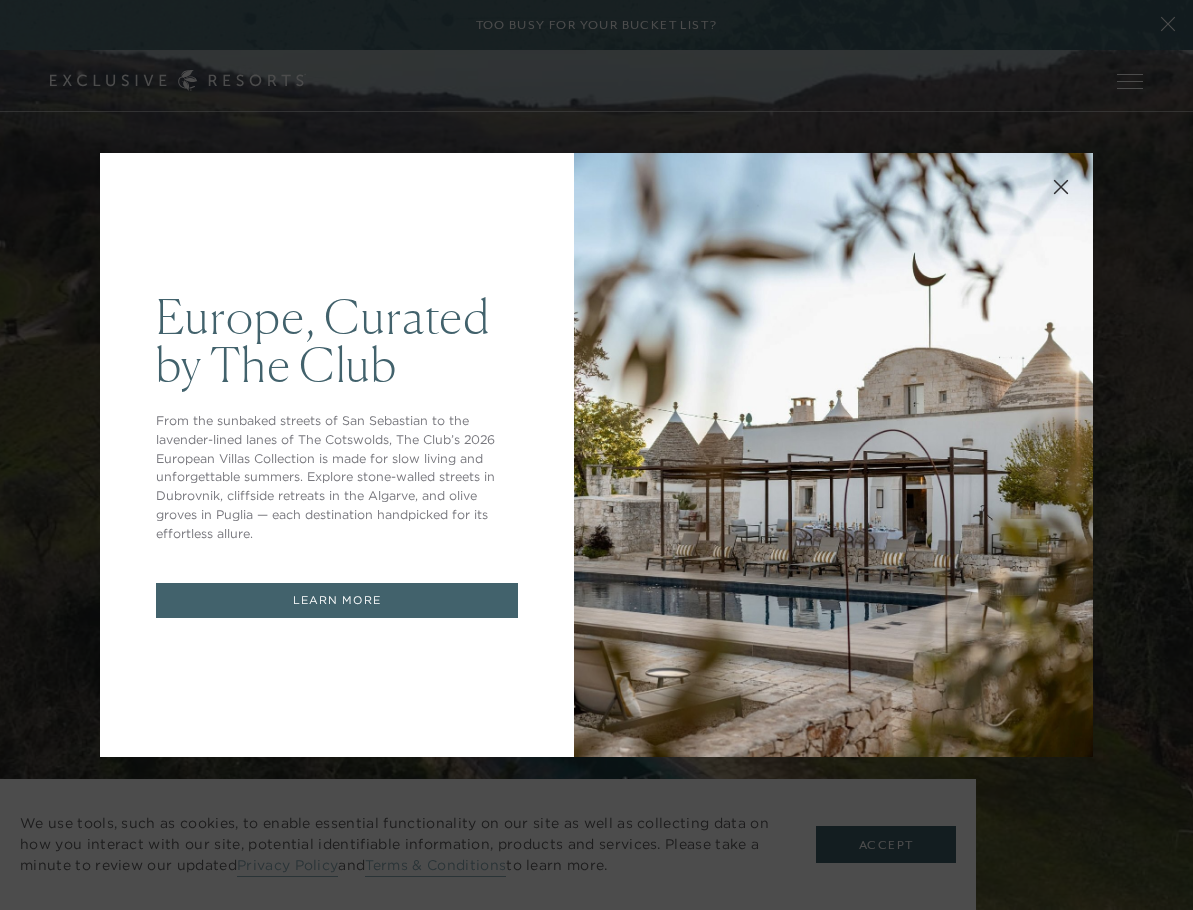 click on "LEARN MORE" at bounding box center (337, 600) 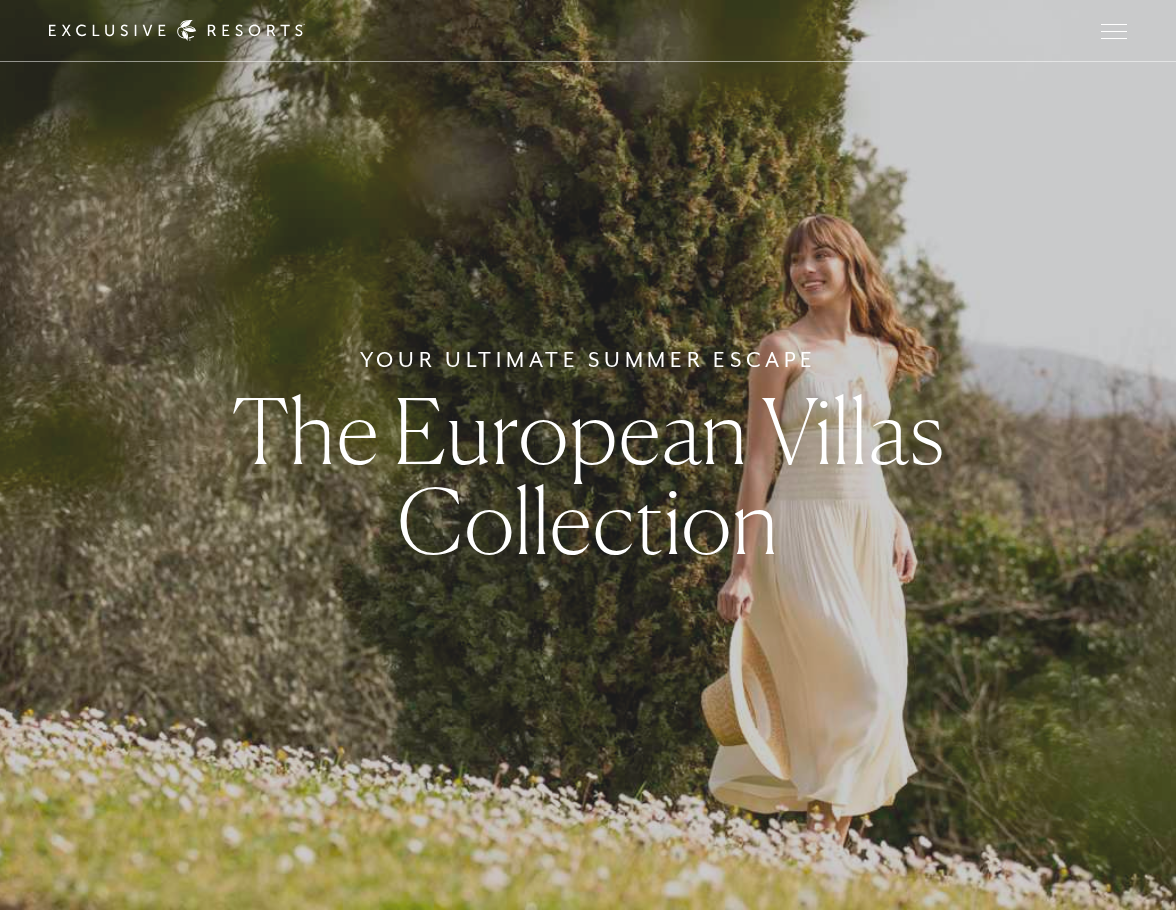 scroll, scrollTop: 0, scrollLeft: 0, axis: both 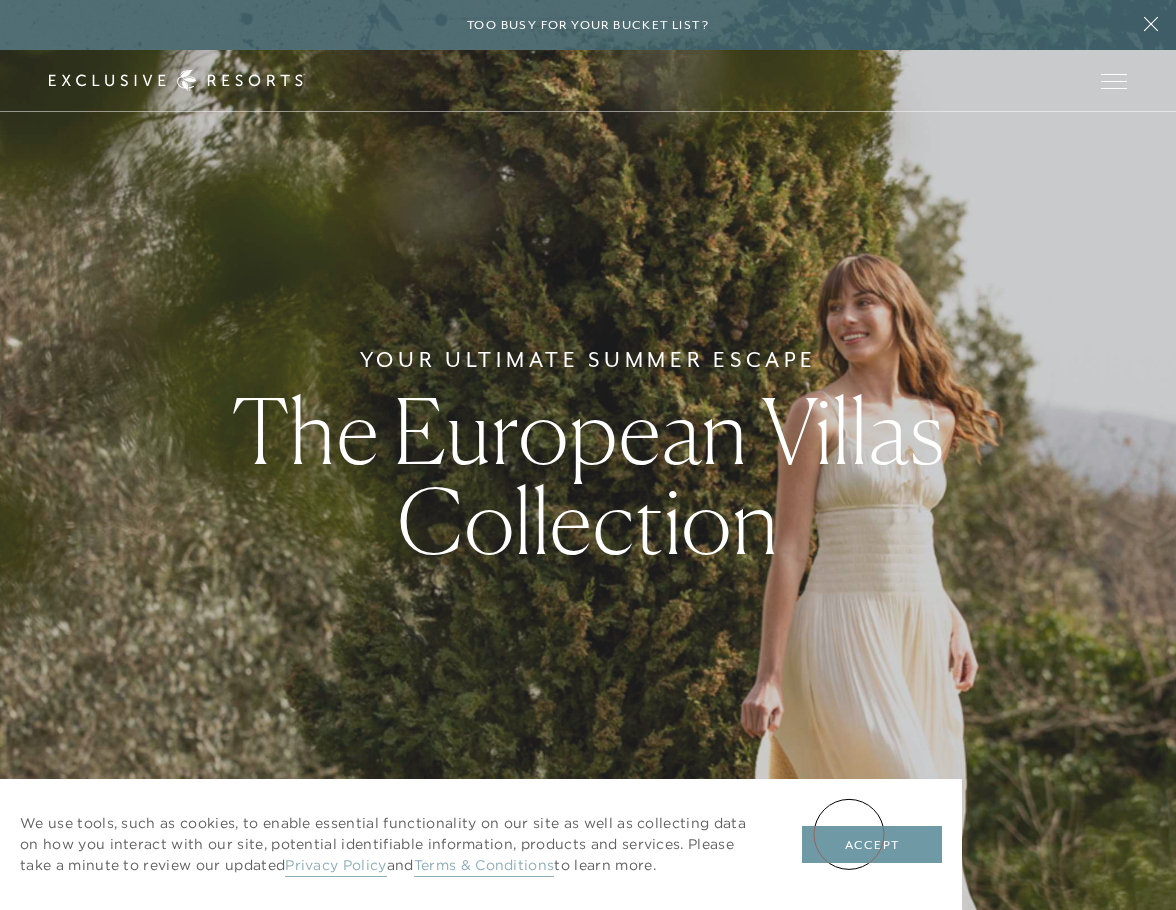 click on "Accept" at bounding box center (872, 845) 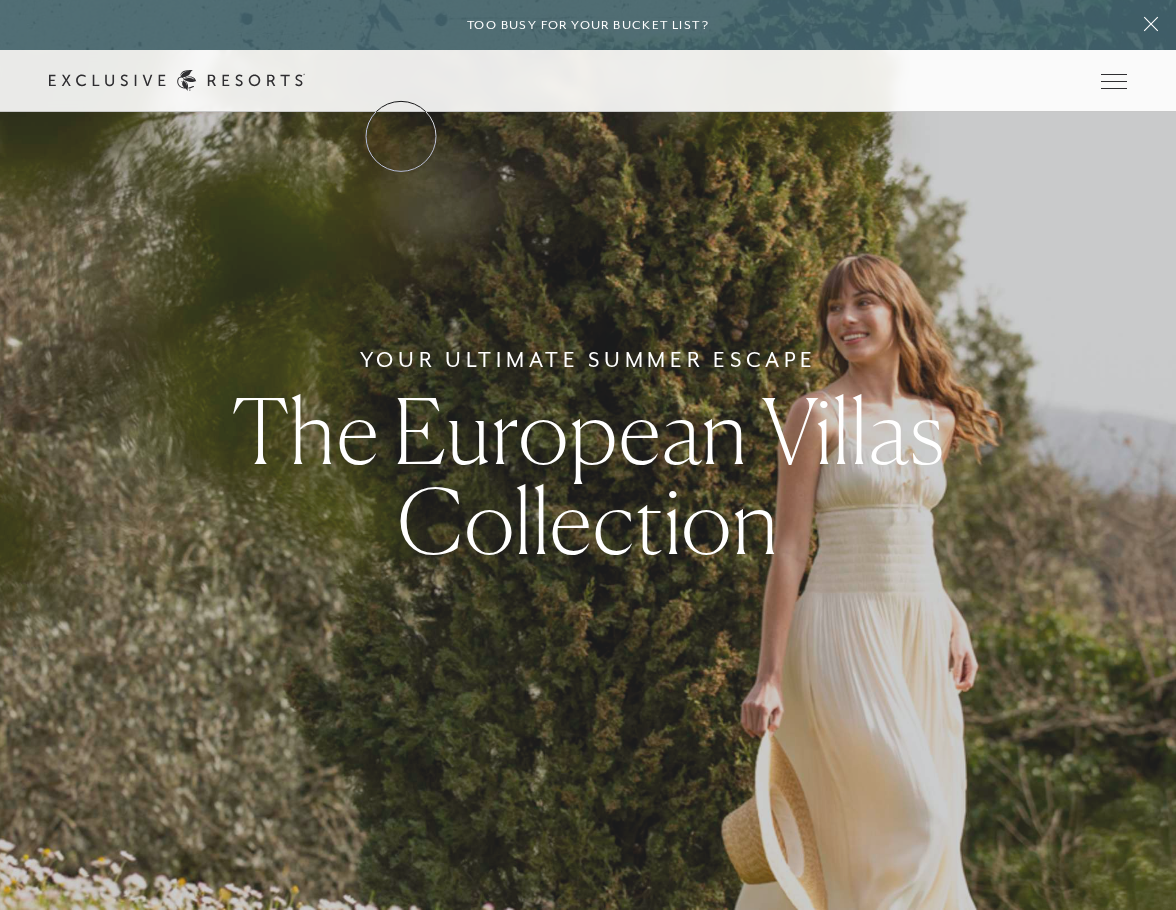 click on "The Collection" at bounding box center (0, 0) 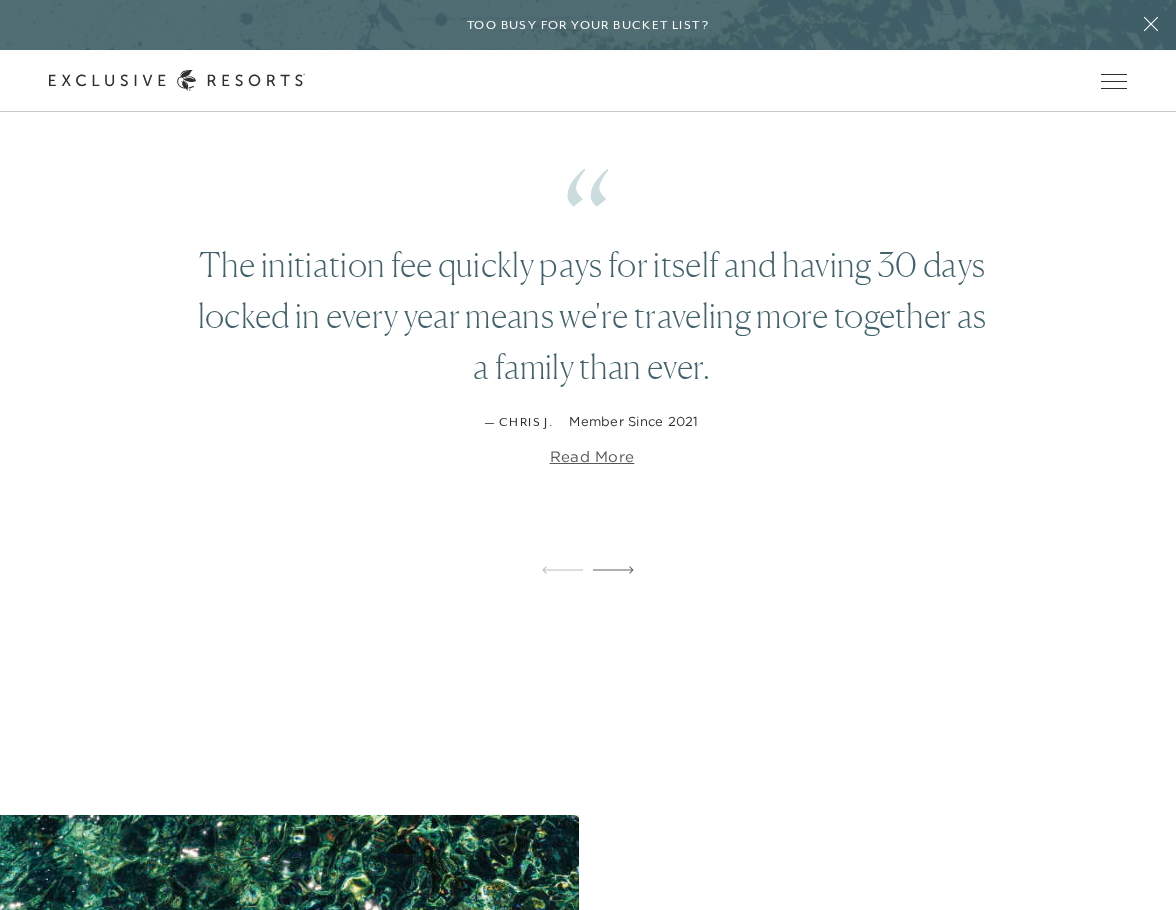 scroll, scrollTop: 6000, scrollLeft: 0, axis: vertical 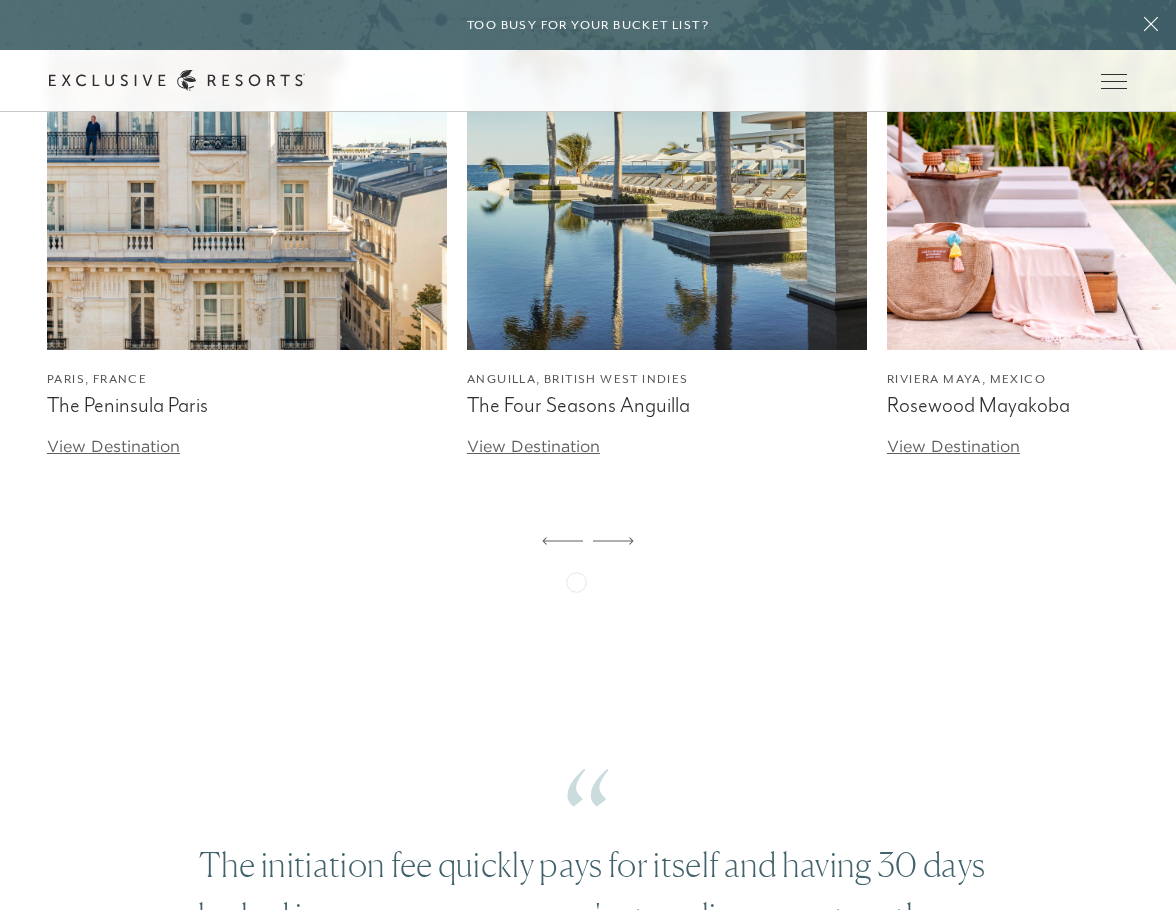 click on "The Four Seasons Anguilla" at bounding box center [667, 405] 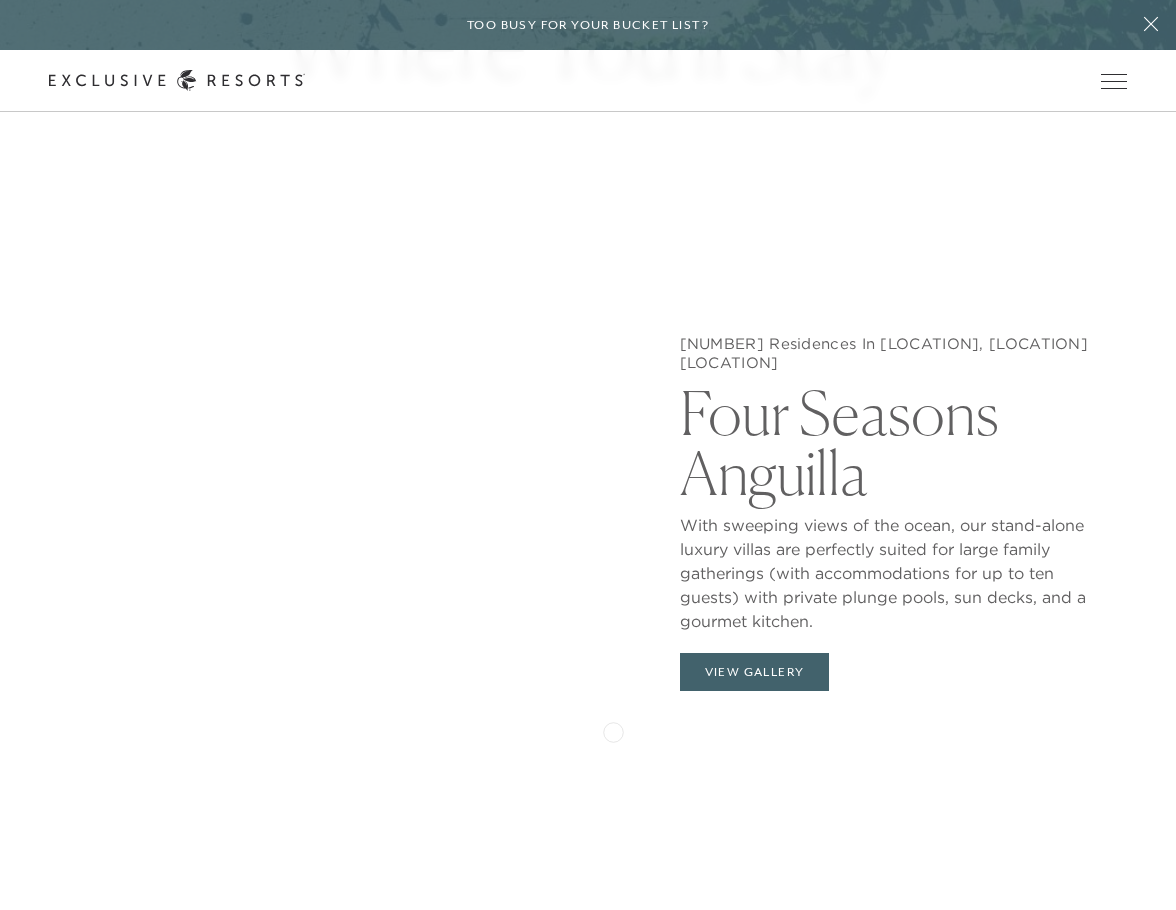 scroll, scrollTop: 1814, scrollLeft: 0, axis: vertical 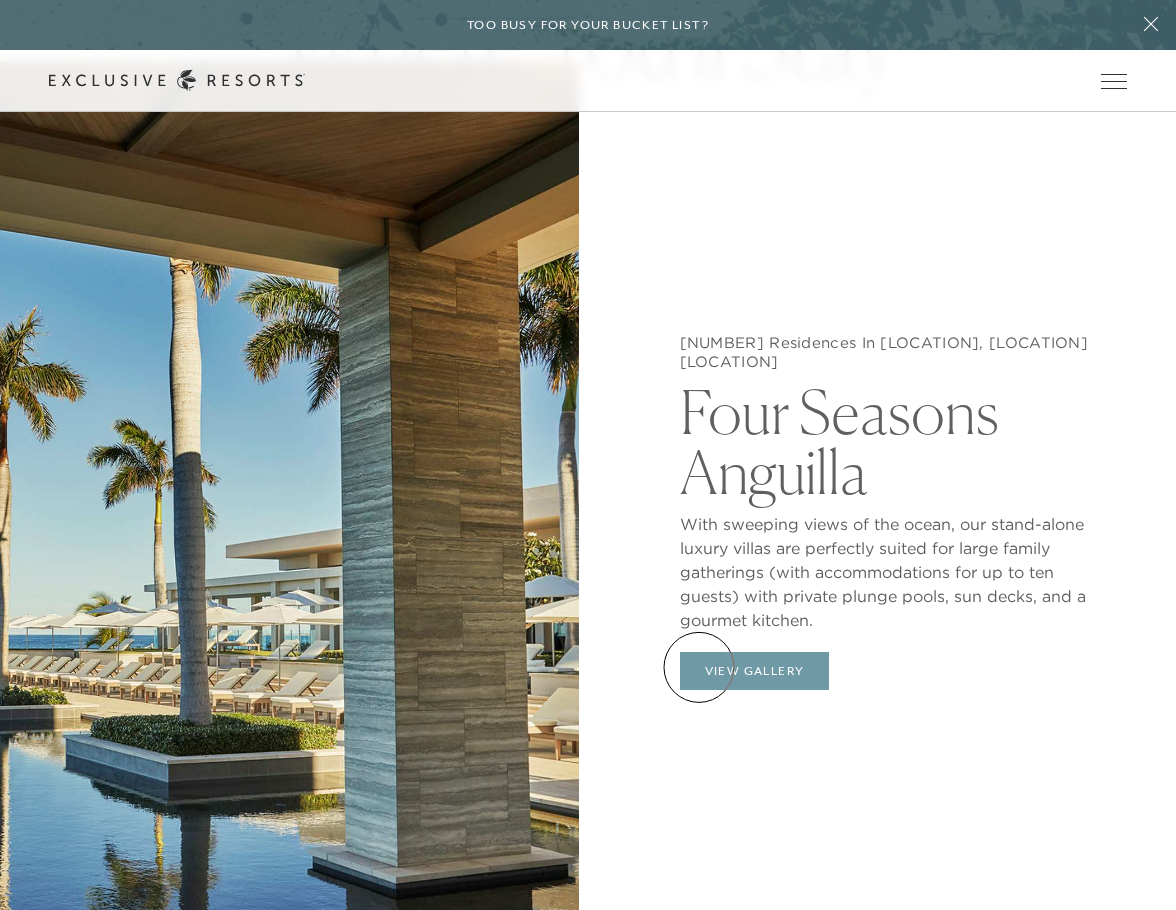 click on "View Gallery" at bounding box center (755, 671) 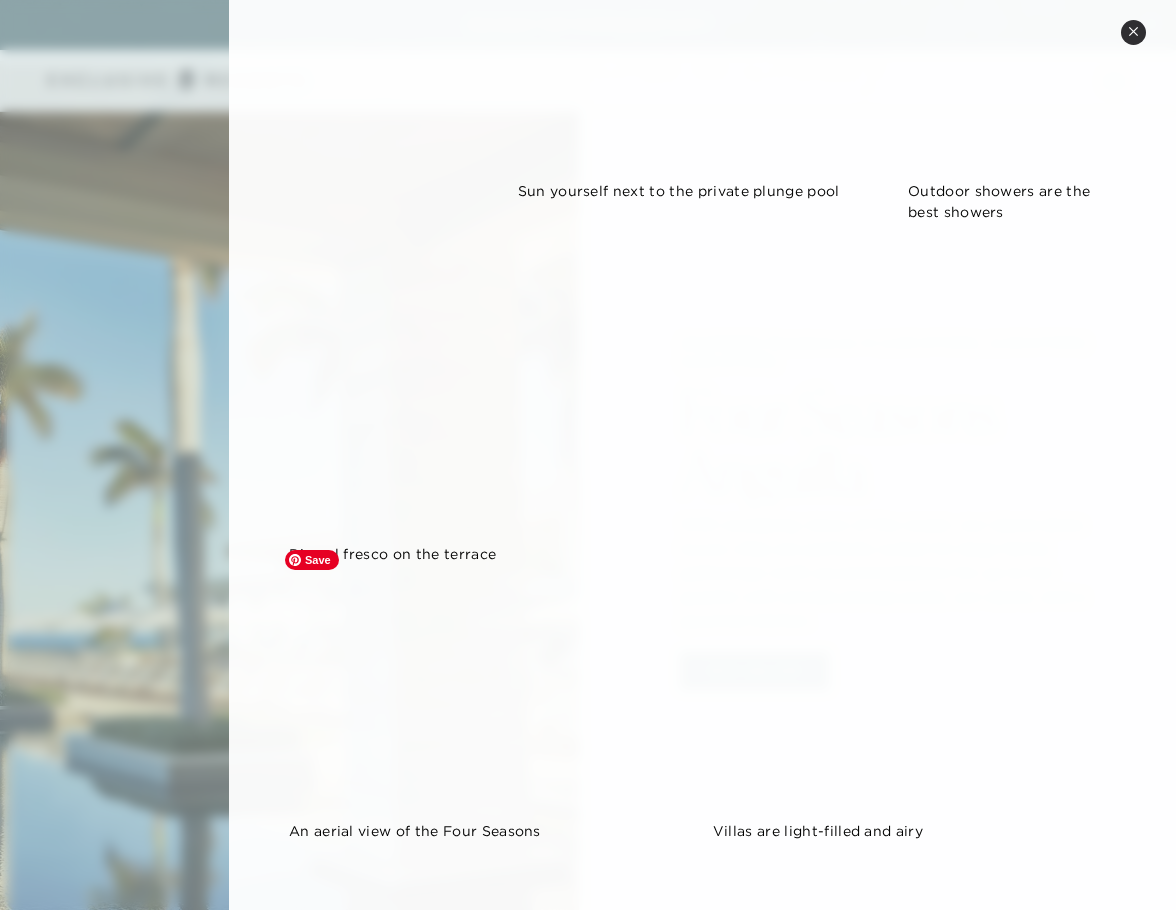 scroll, scrollTop: 1107, scrollLeft: 0, axis: vertical 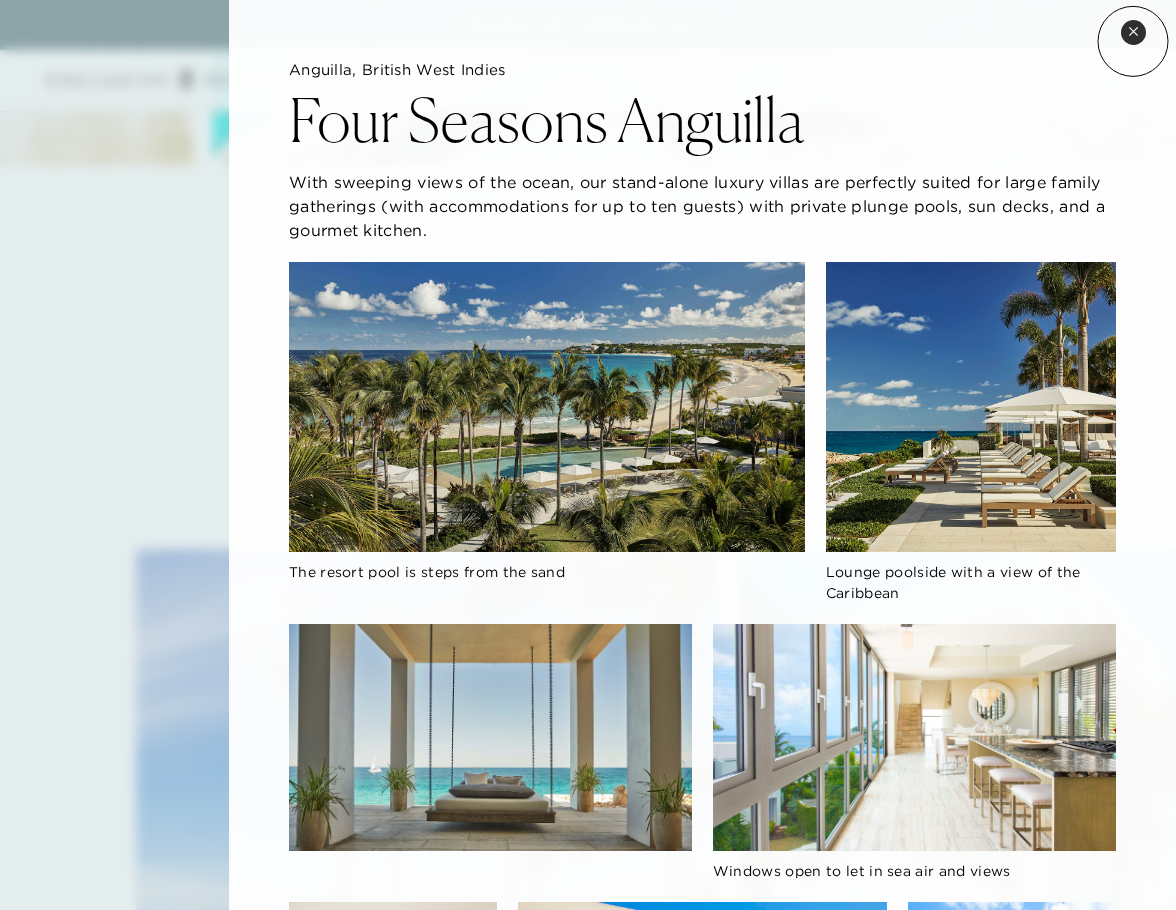 click on "Close quickview" at bounding box center [1133, 32] 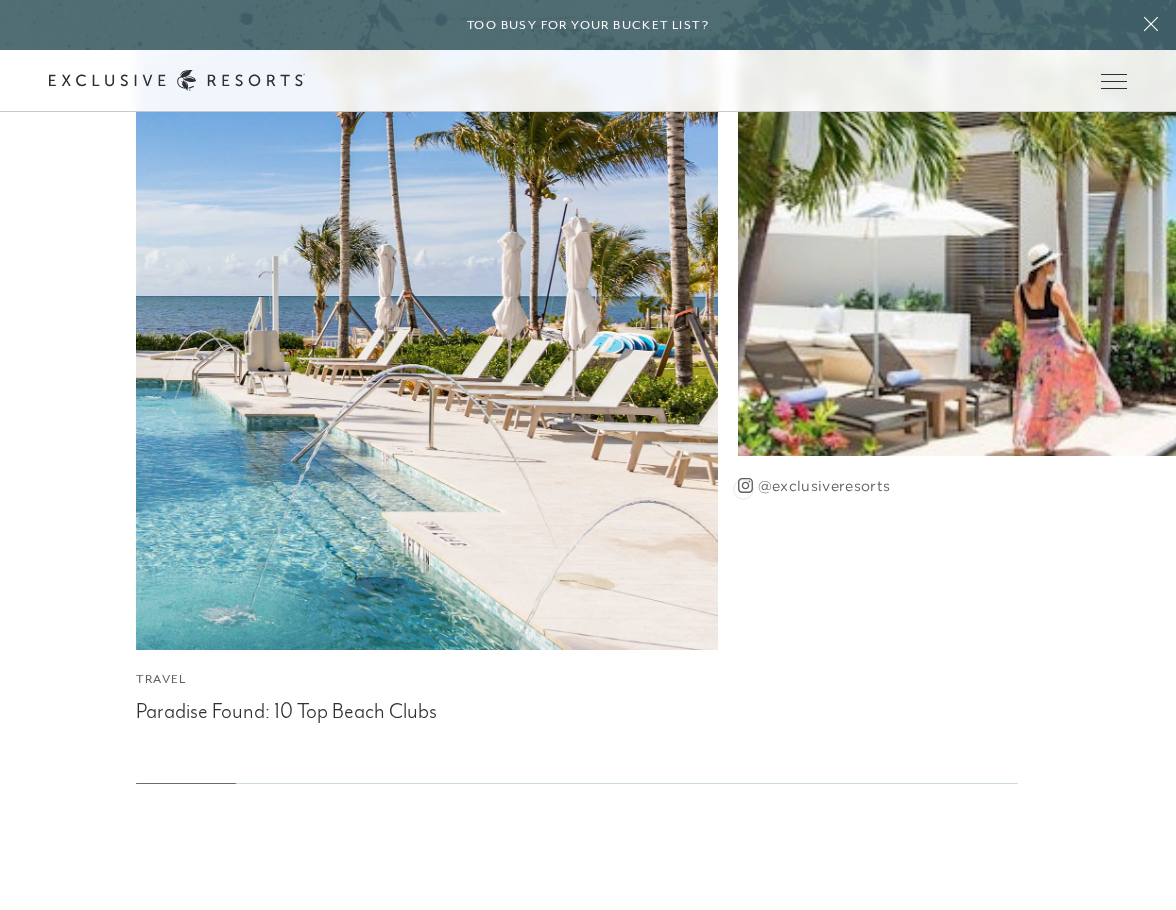 scroll, scrollTop: 4914, scrollLeft: 0, axis: vertical 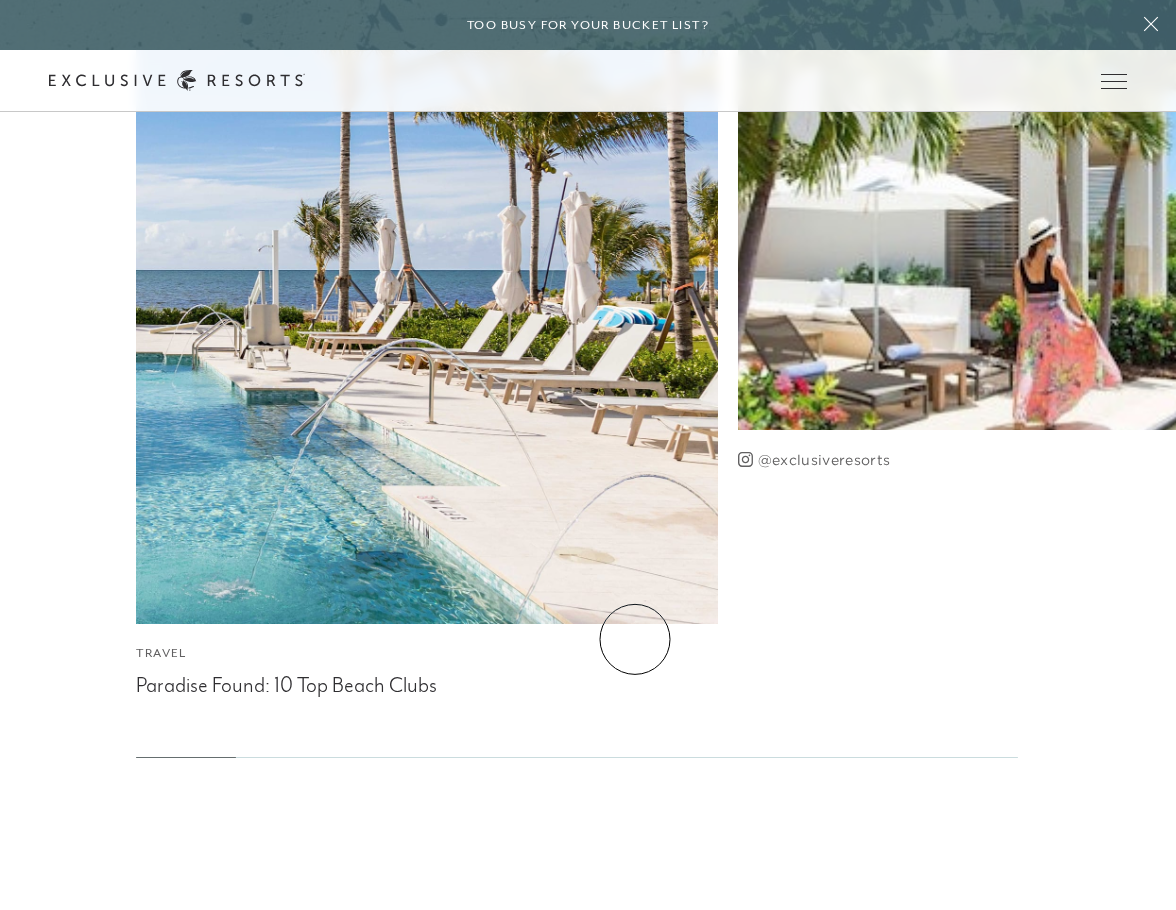 click on "Residences" at bounding box center (639, 1012) 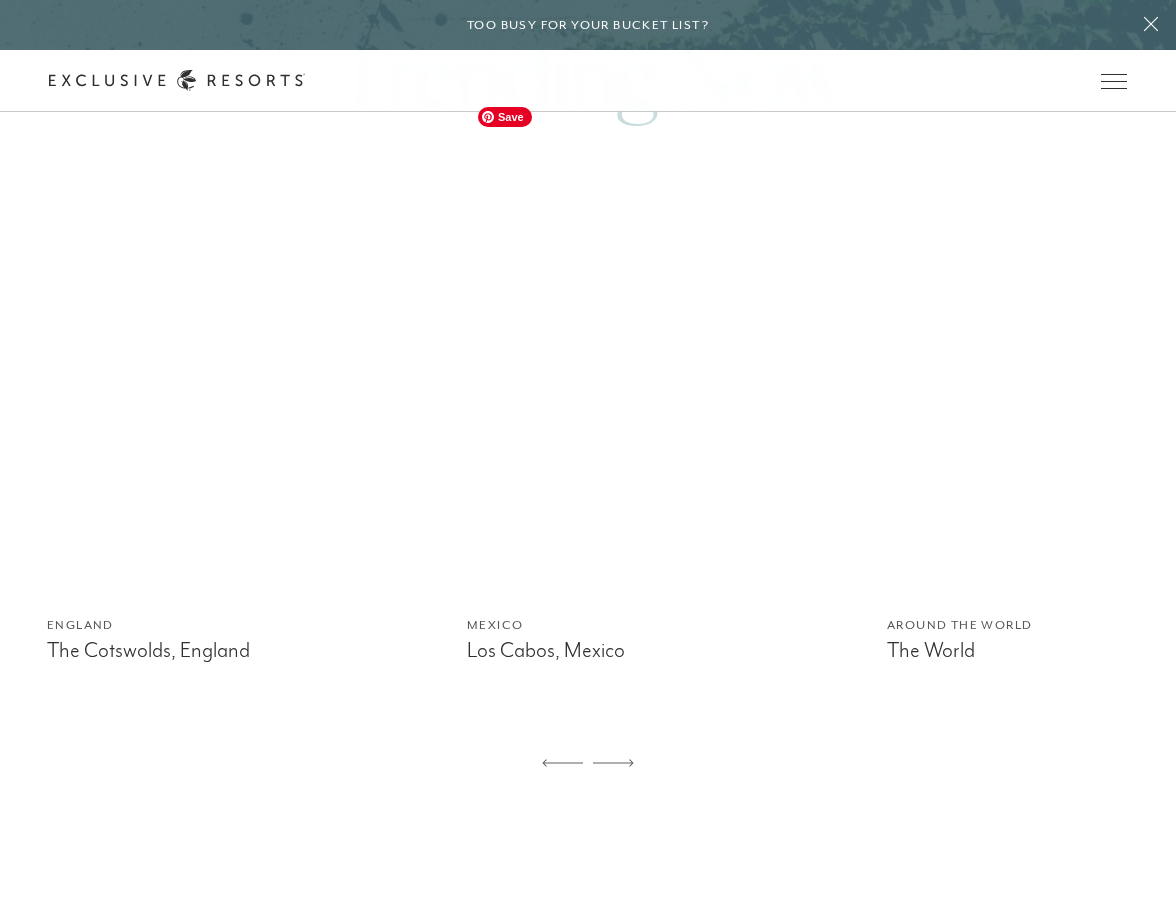 scroll, scrollTop: 1300, scrollLeft: 0, axis: vertical 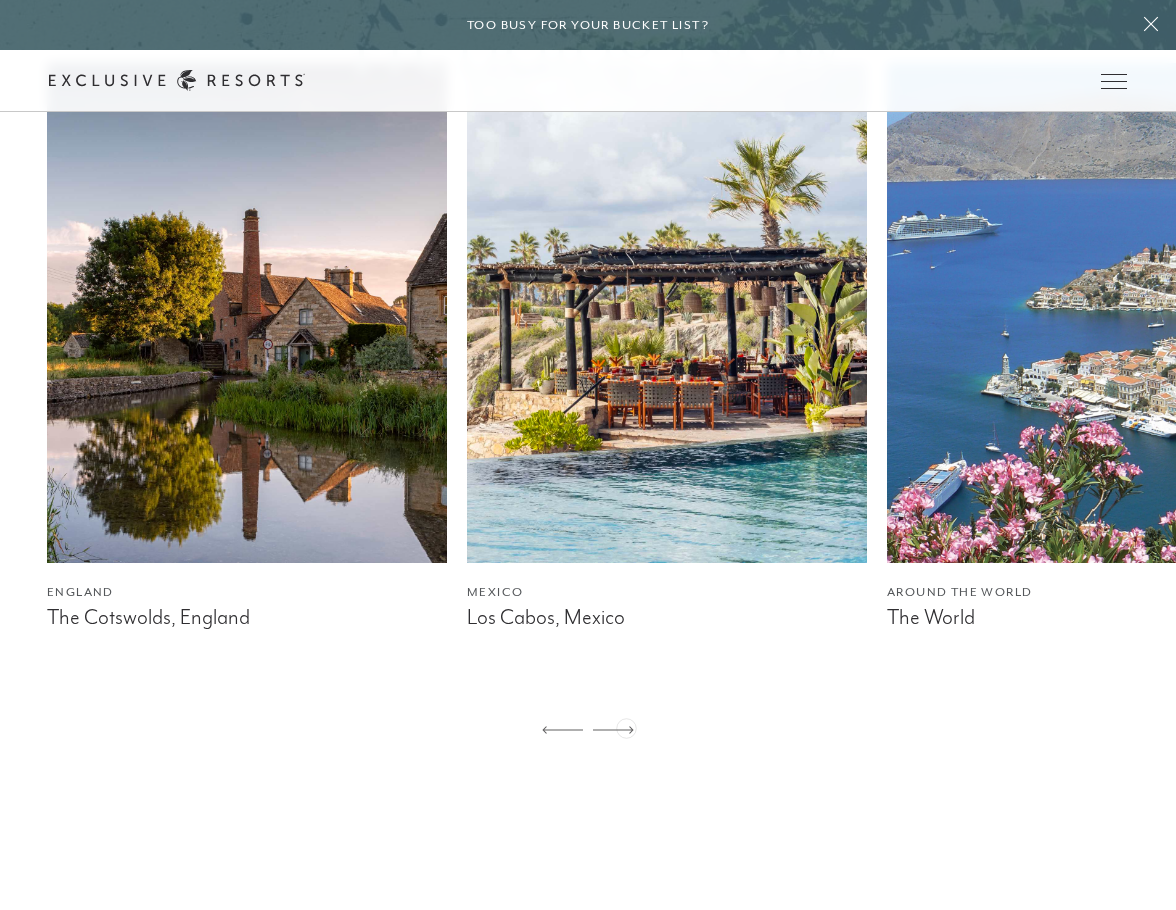 click 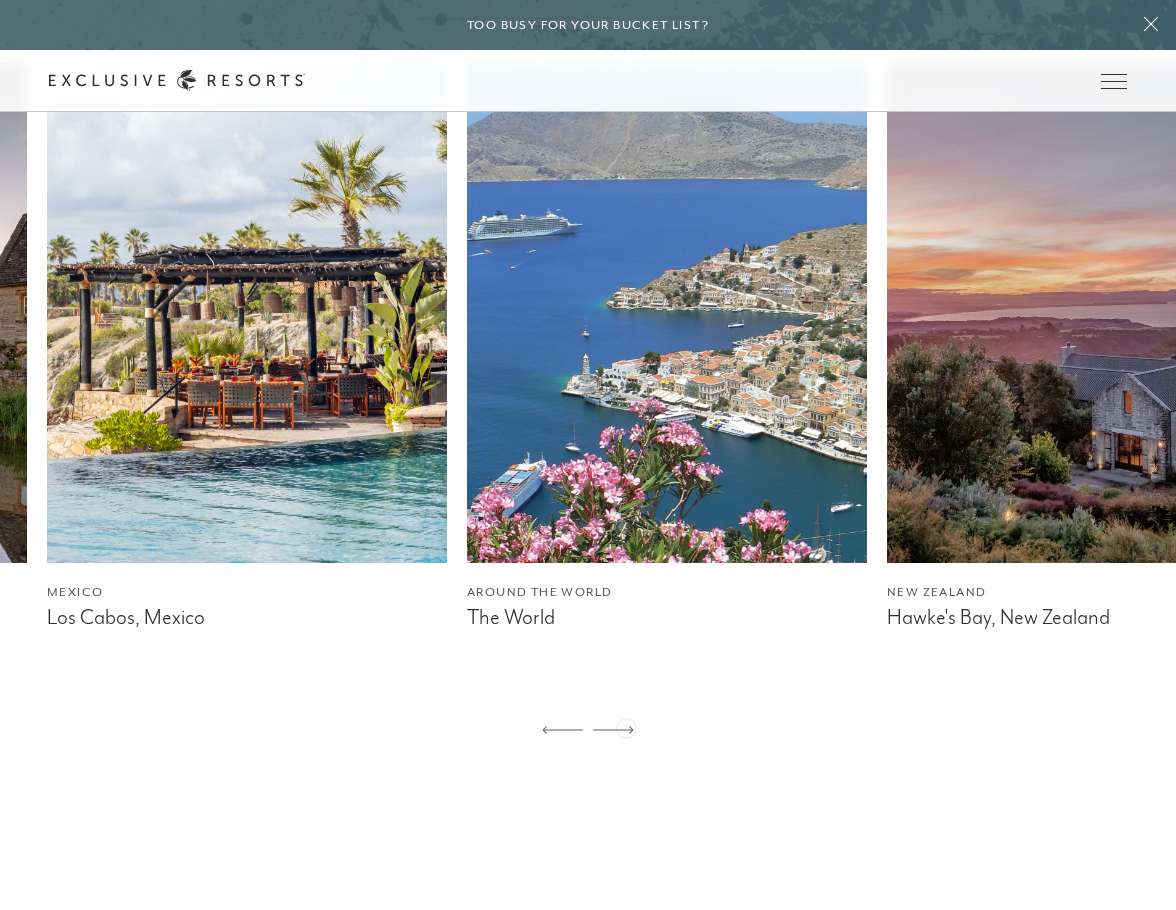 click 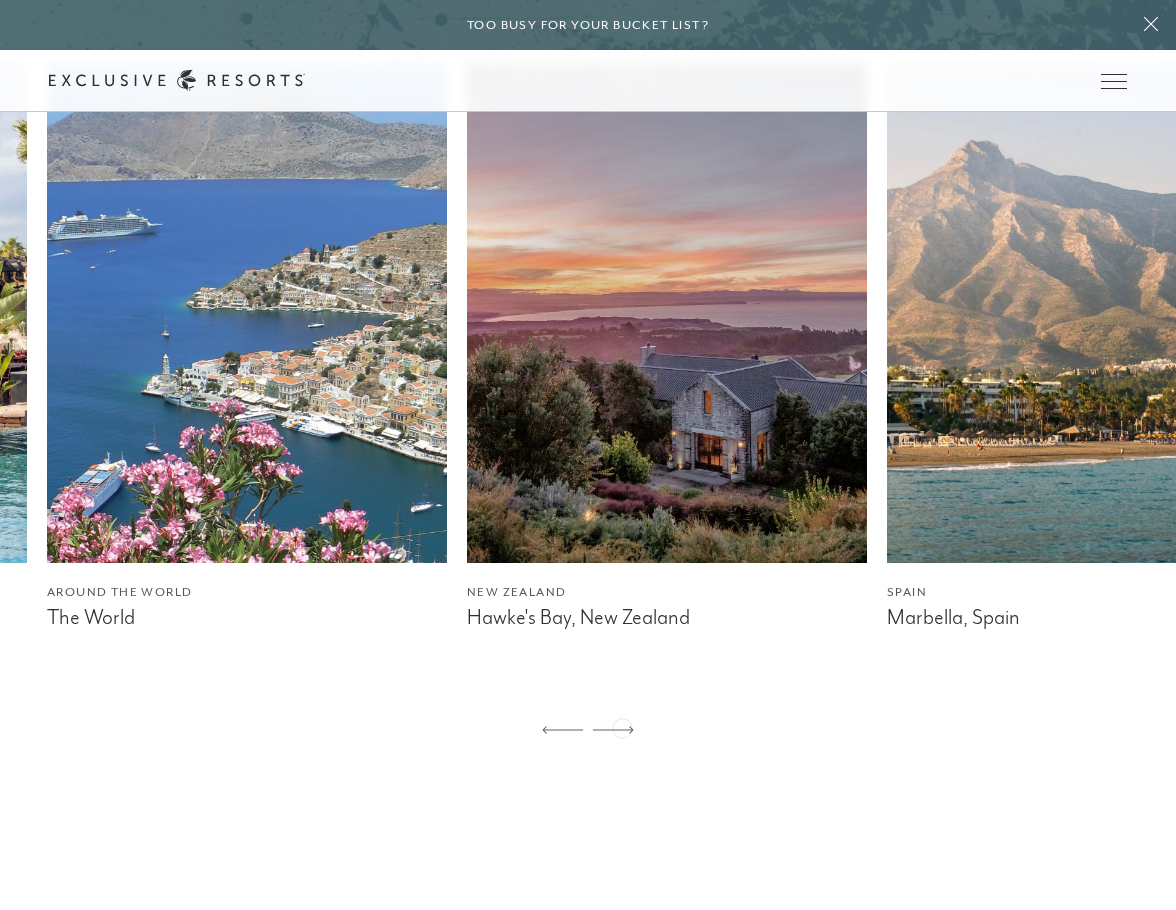 click 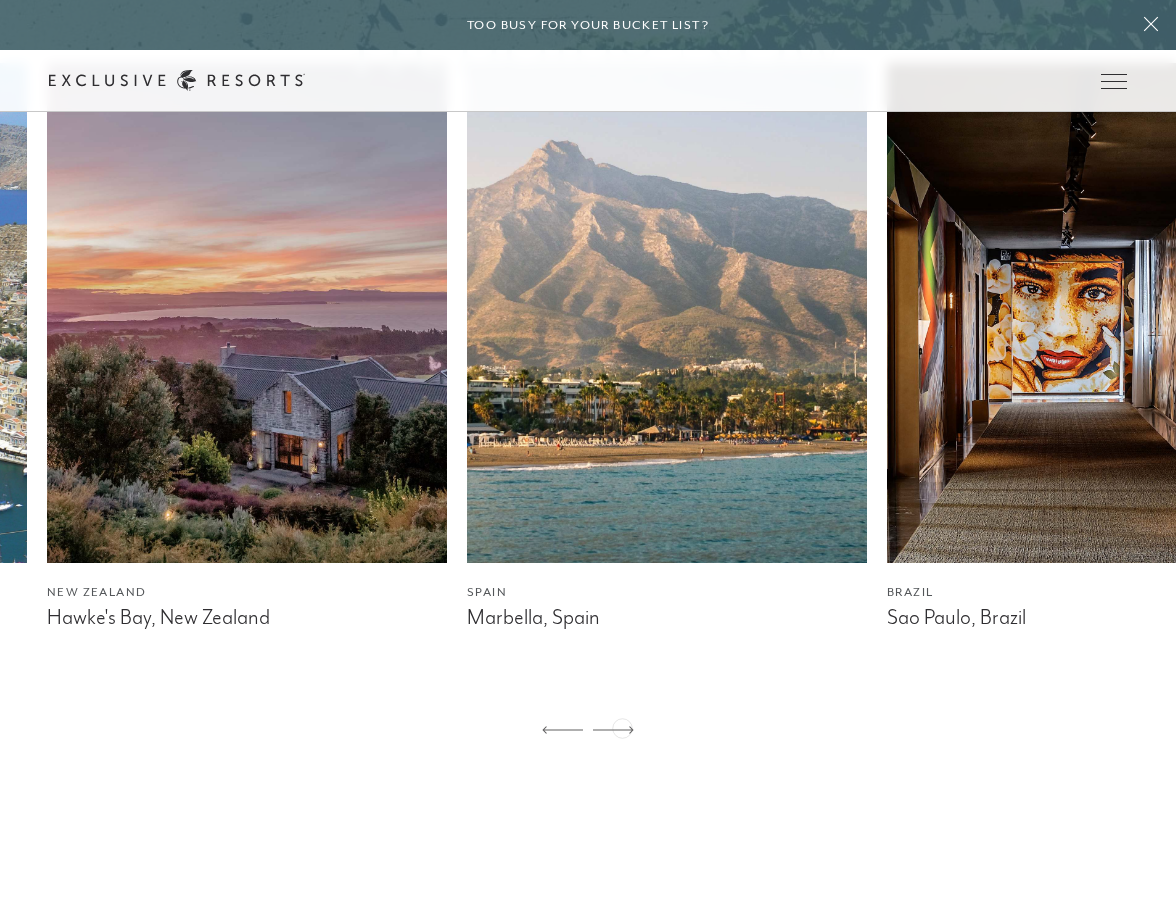 click 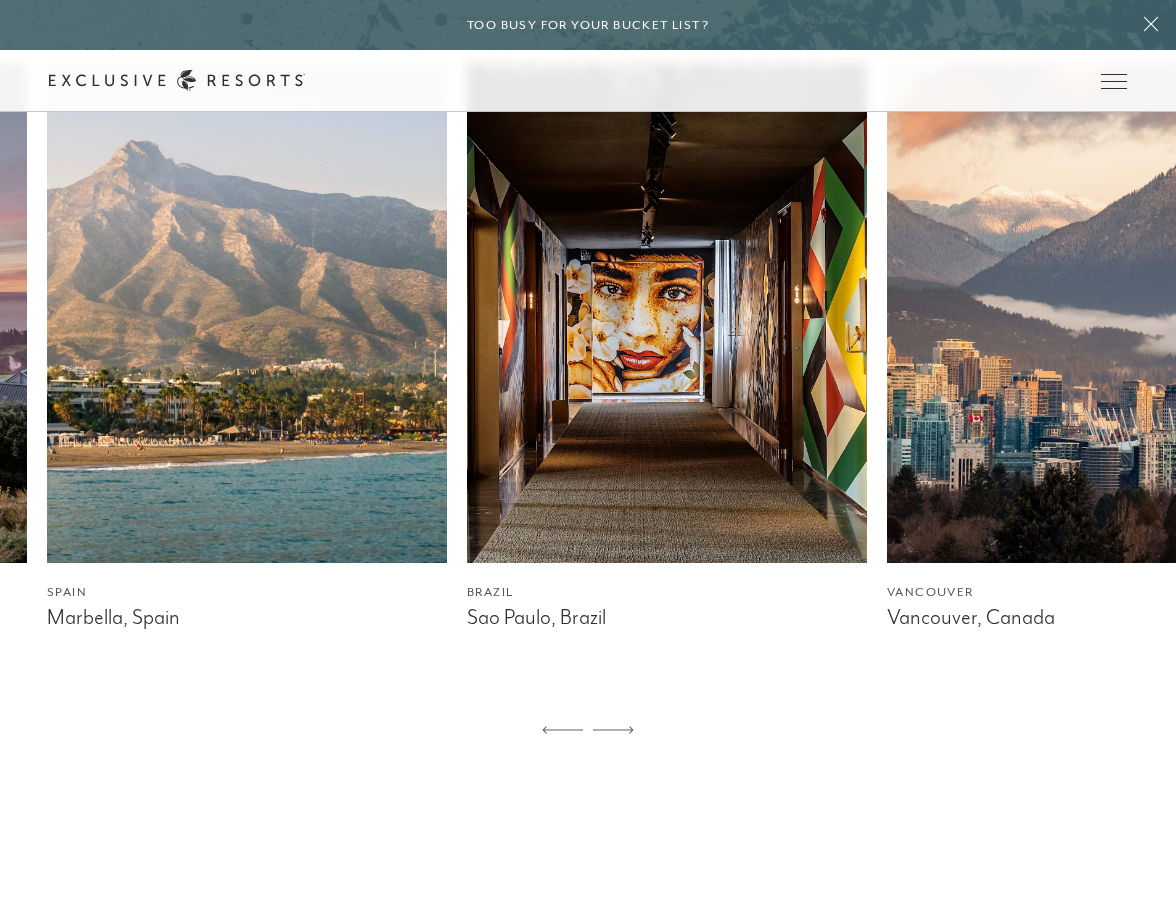 click 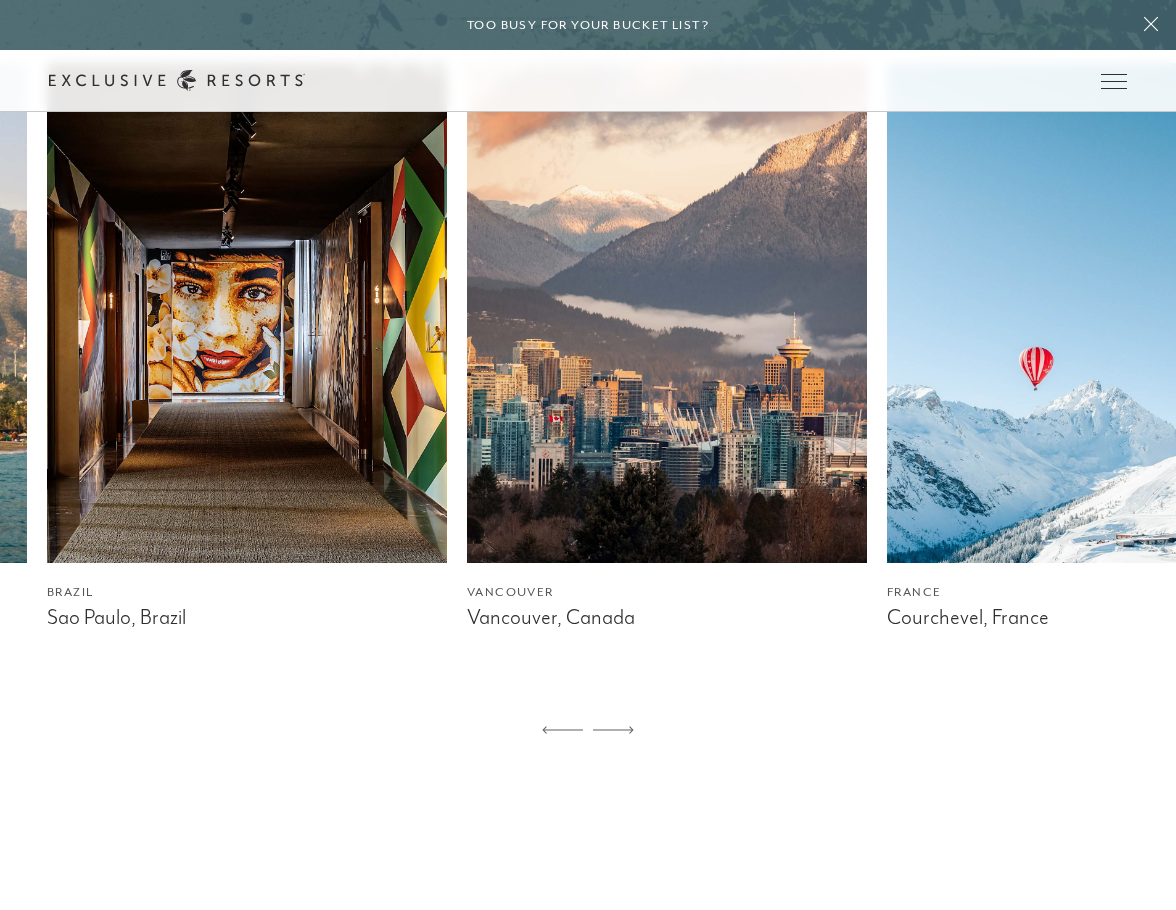 click 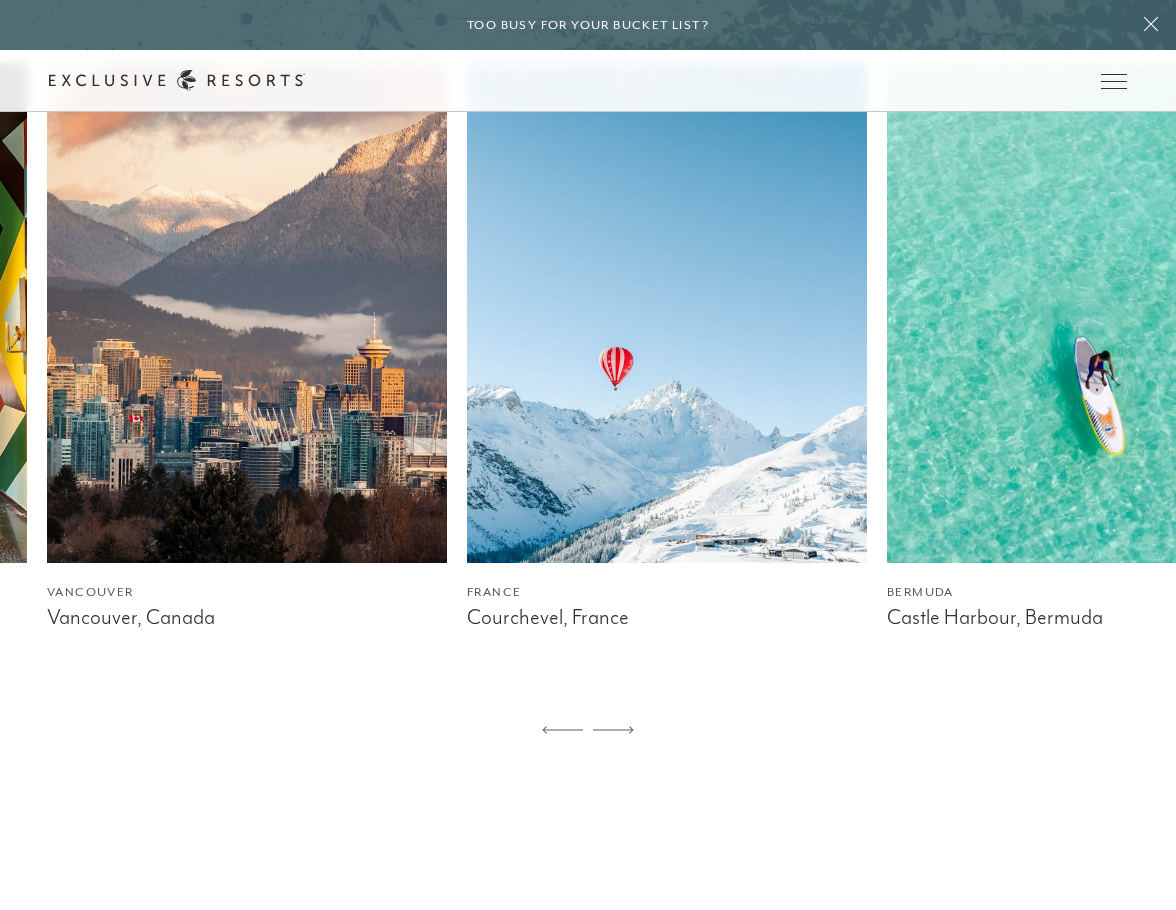 click 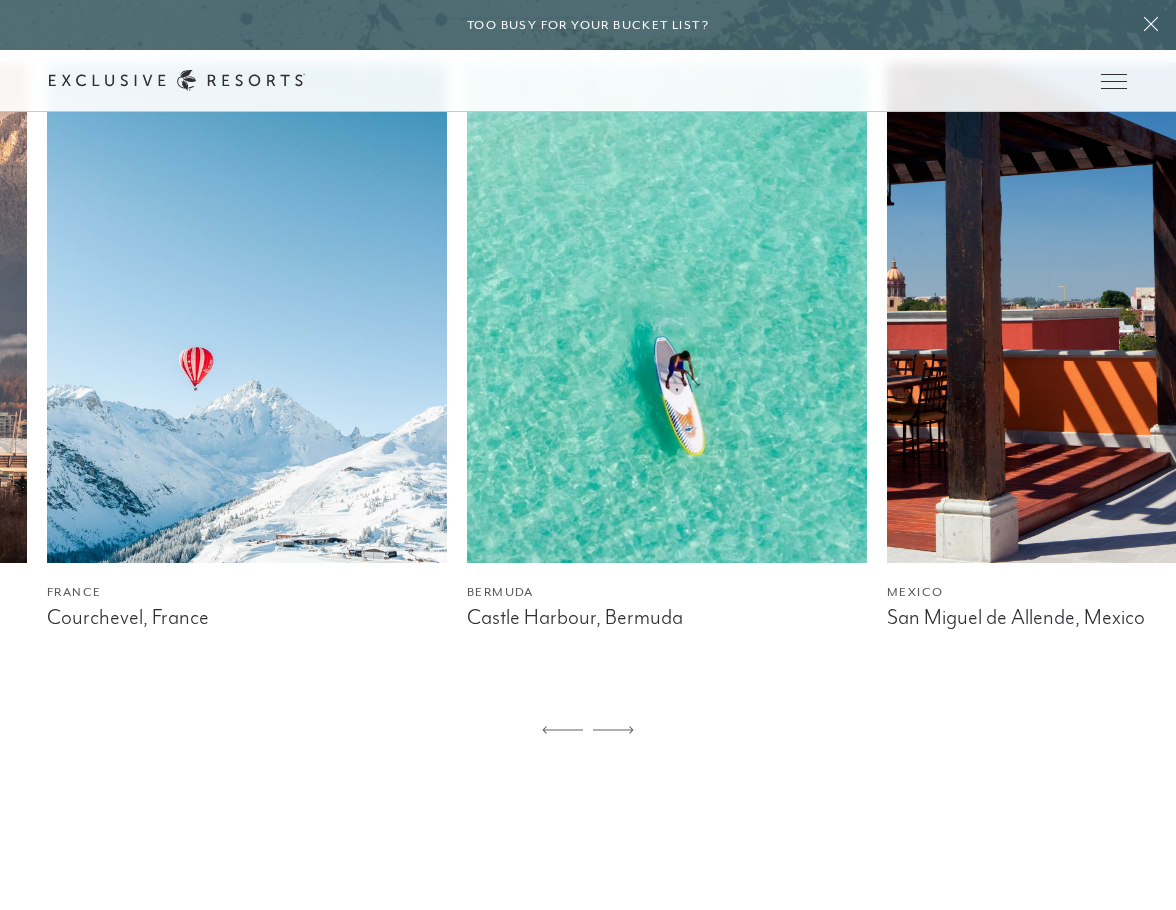 click 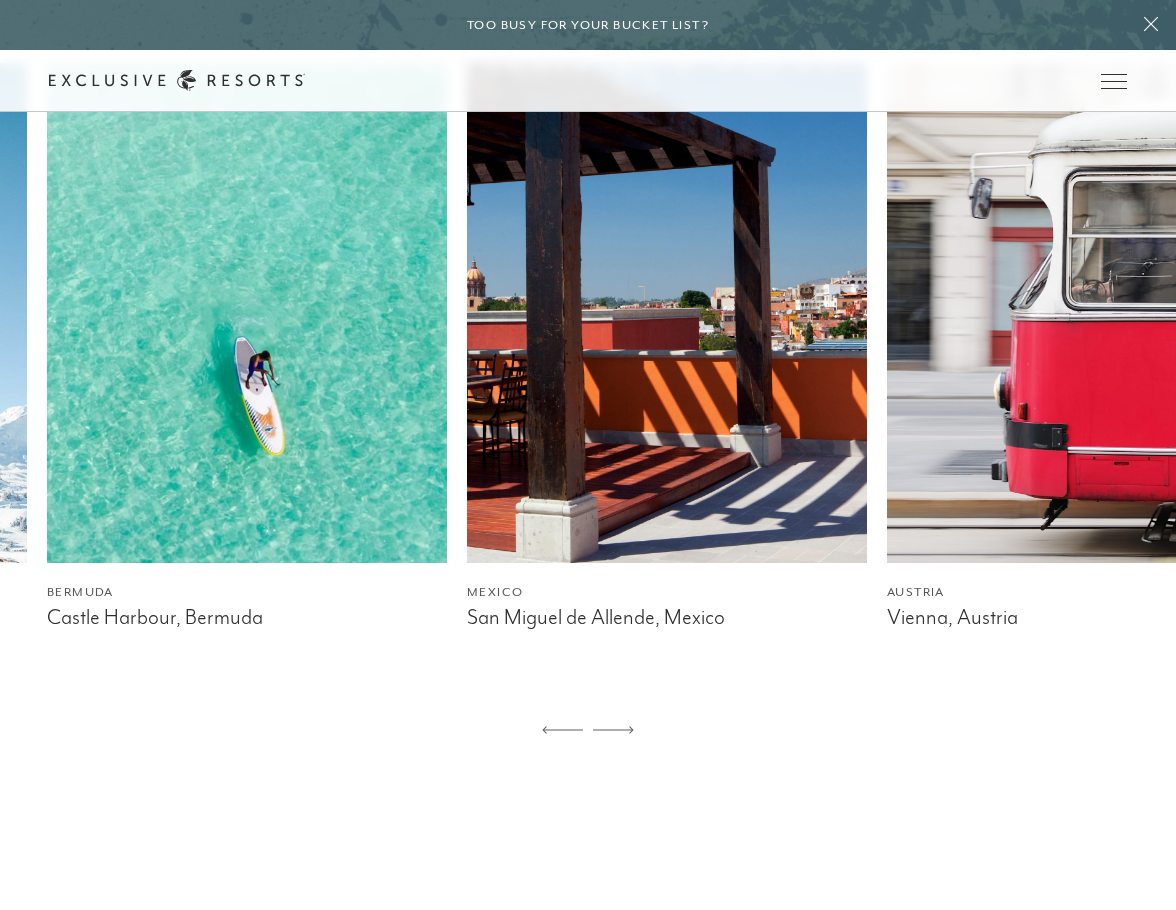 click 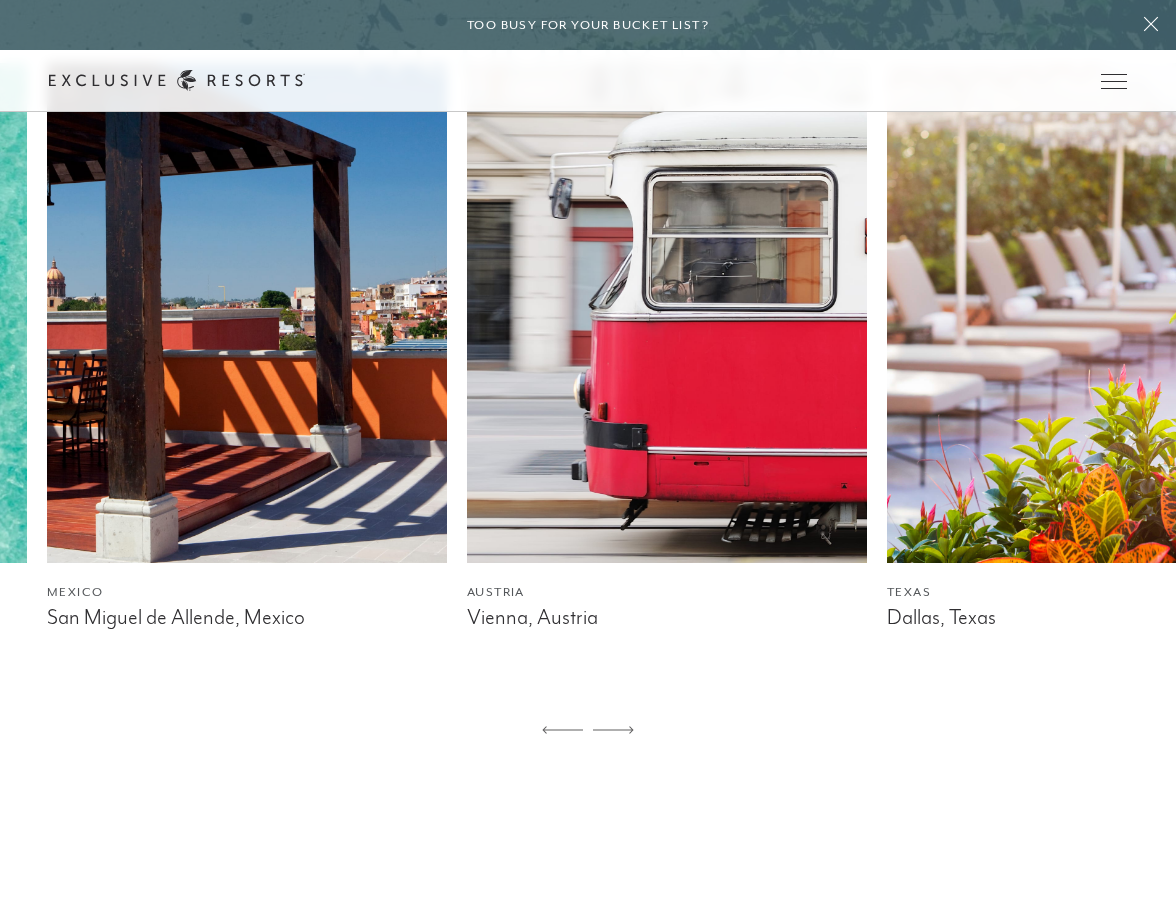 click 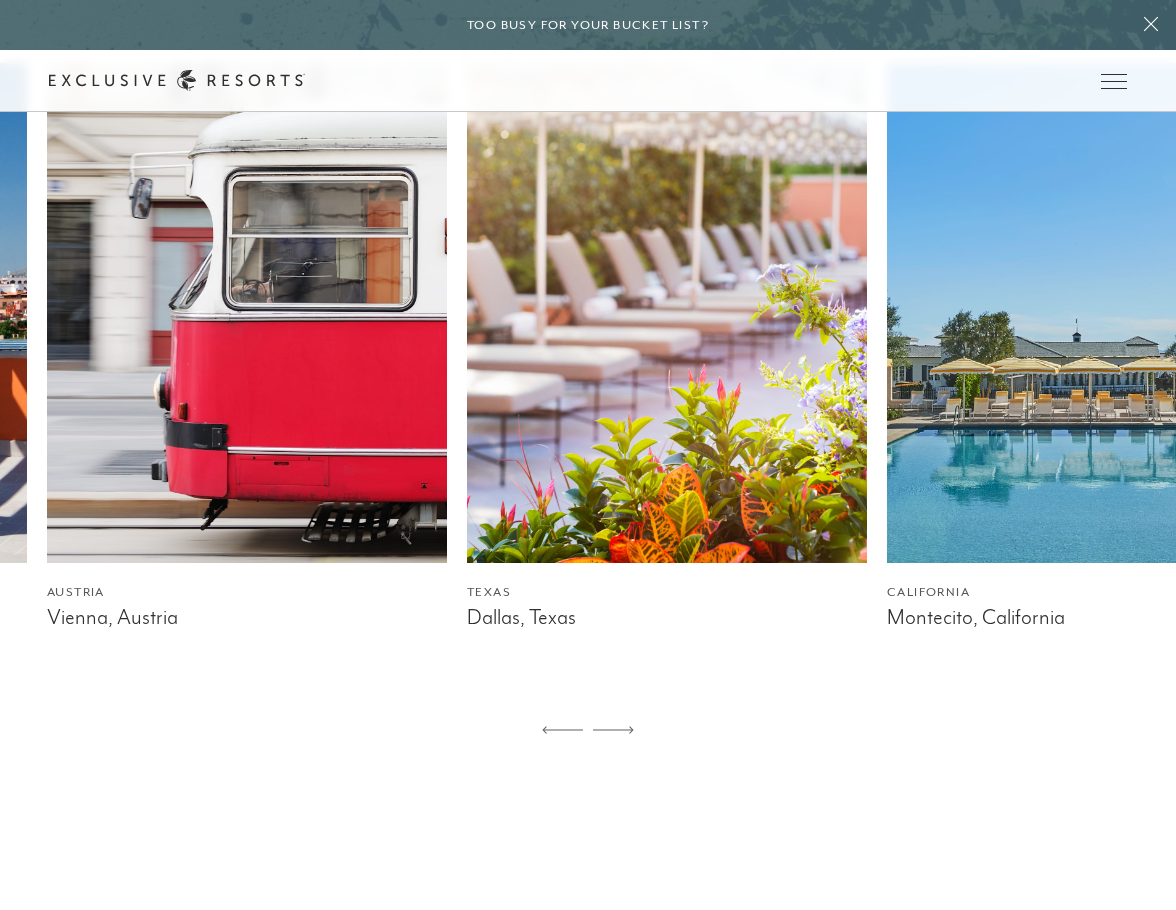 click 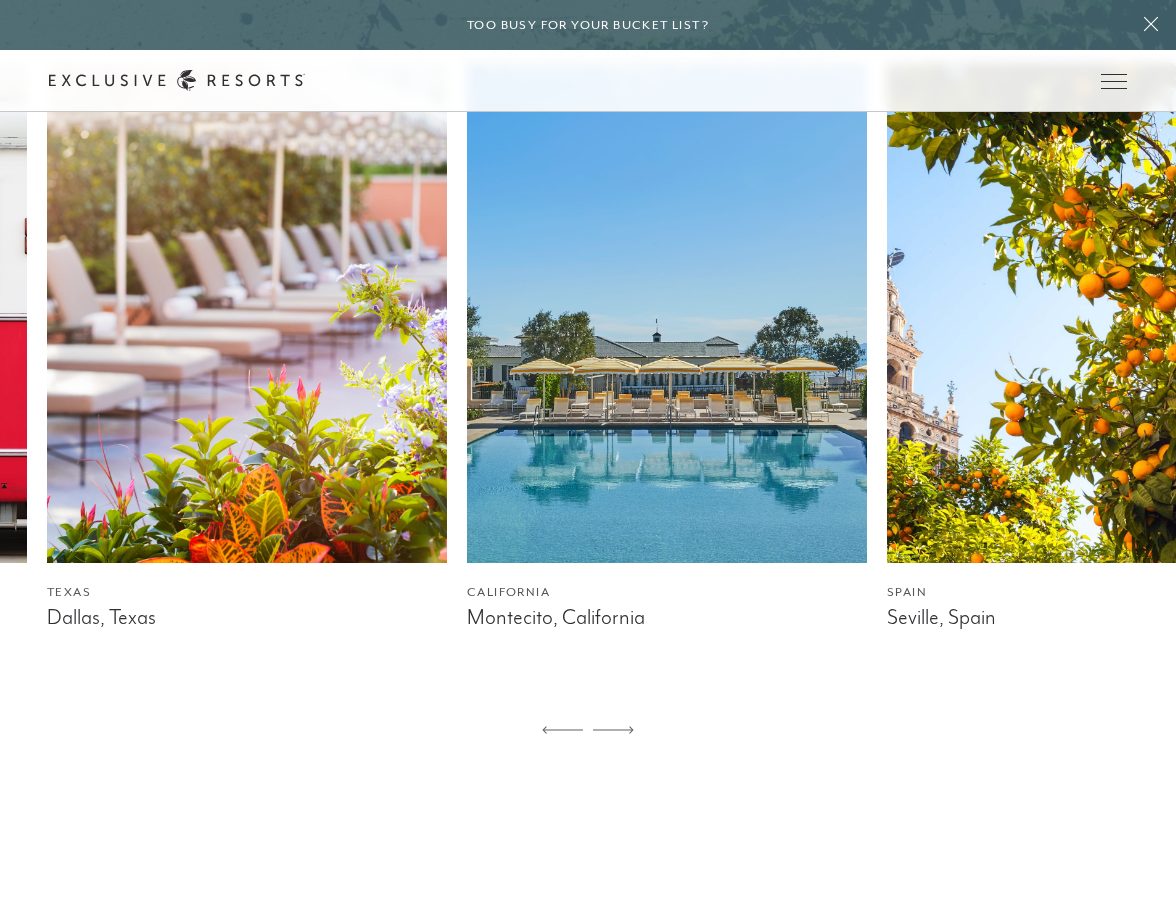 click 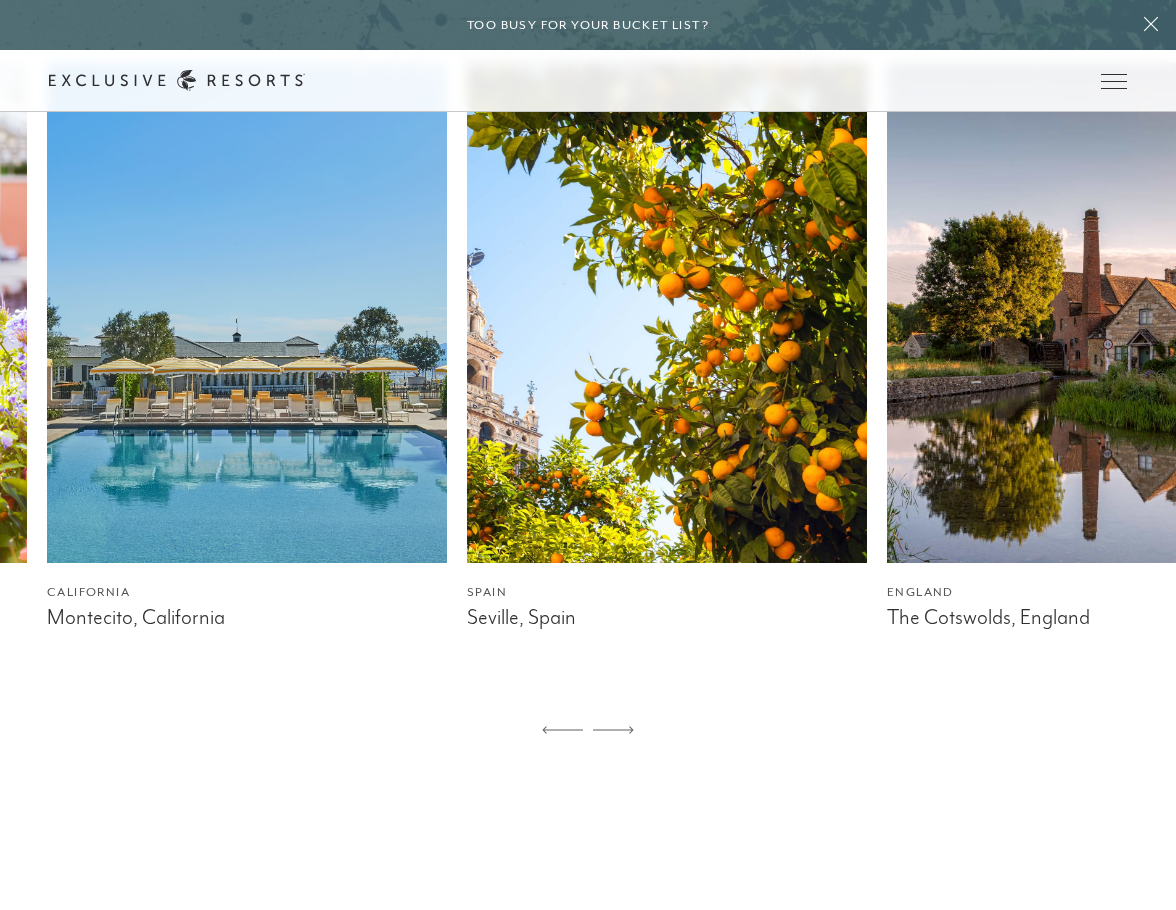 click 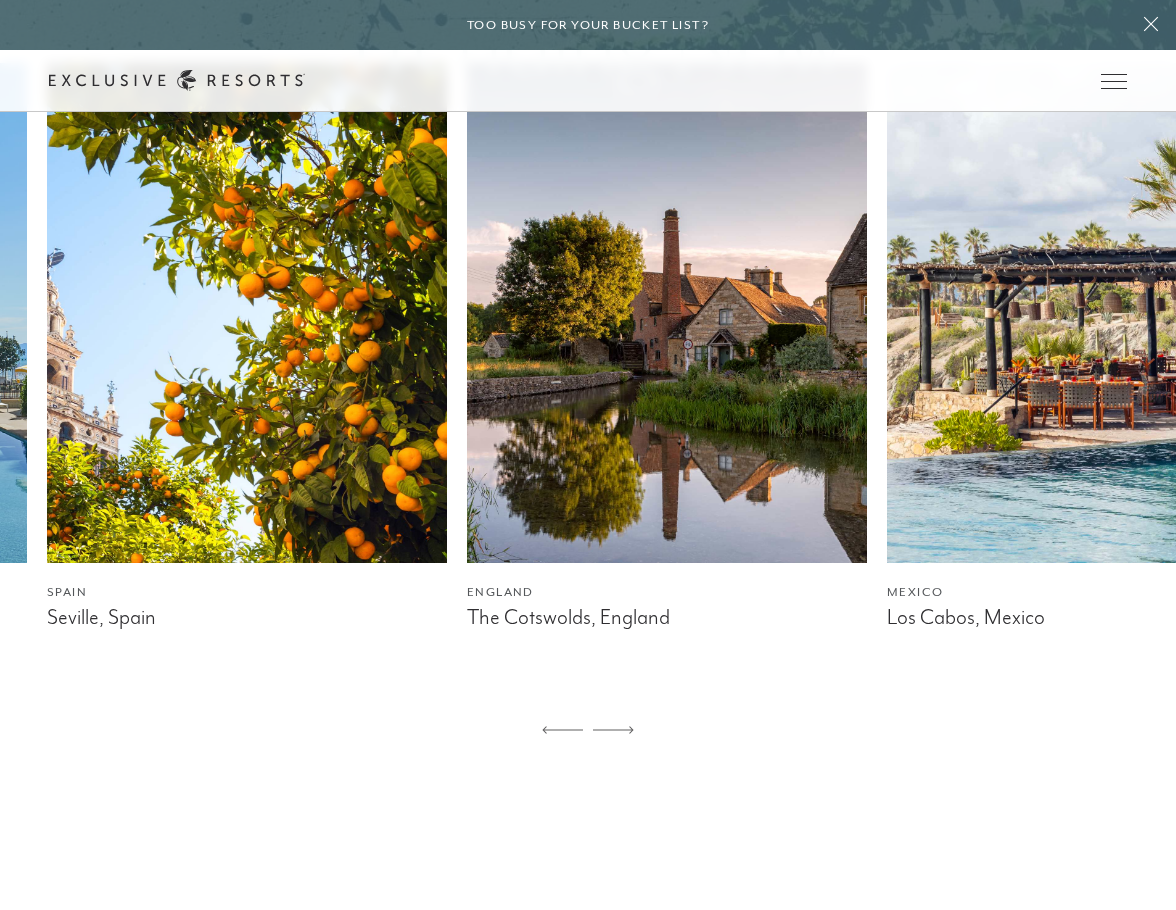 click 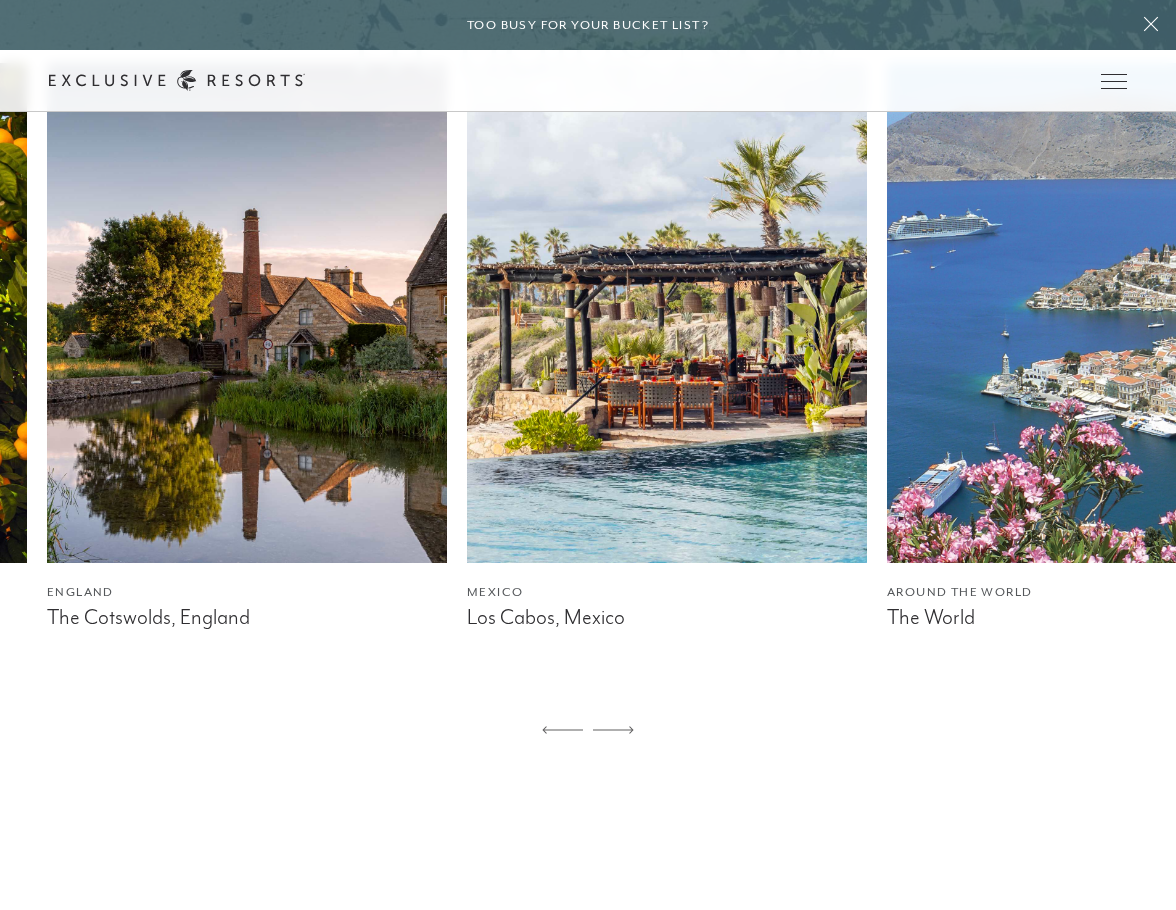 click 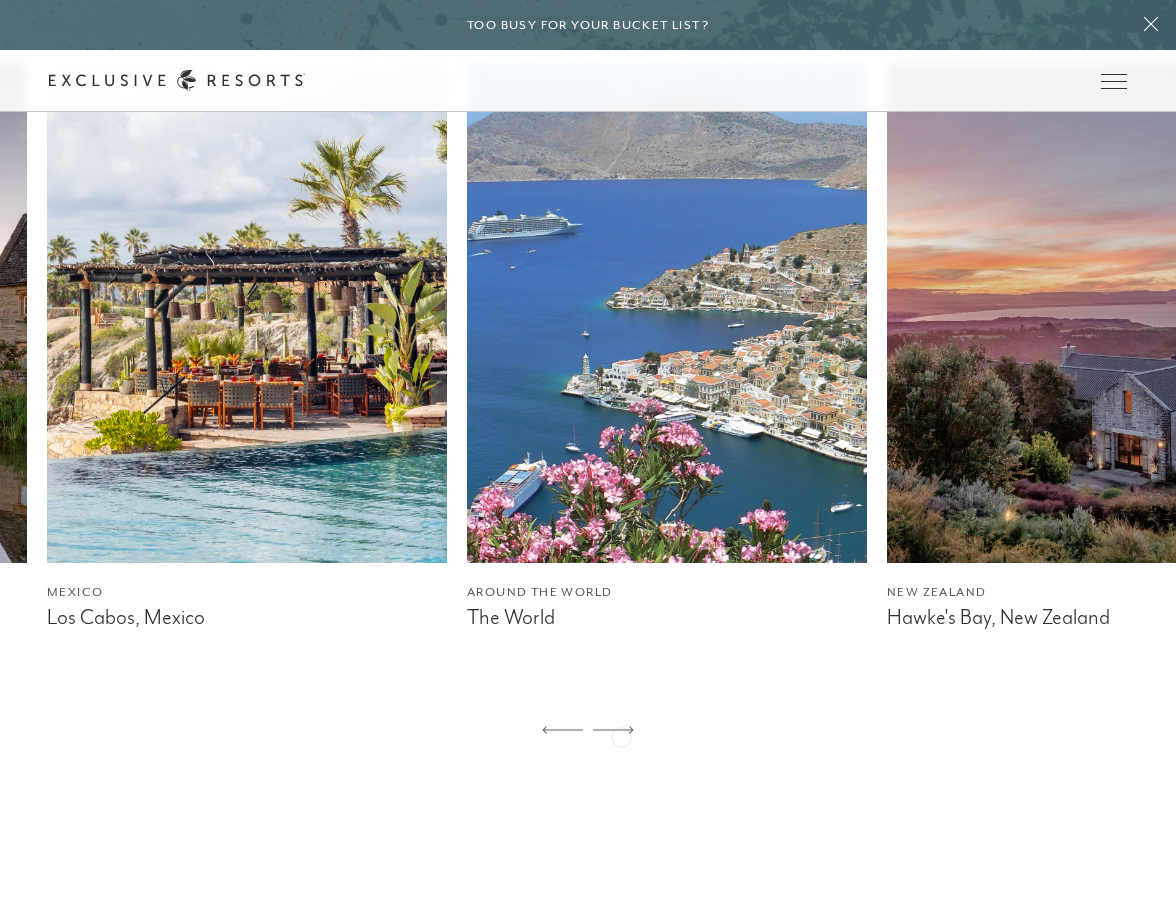 click at bounding box center (613, 731) 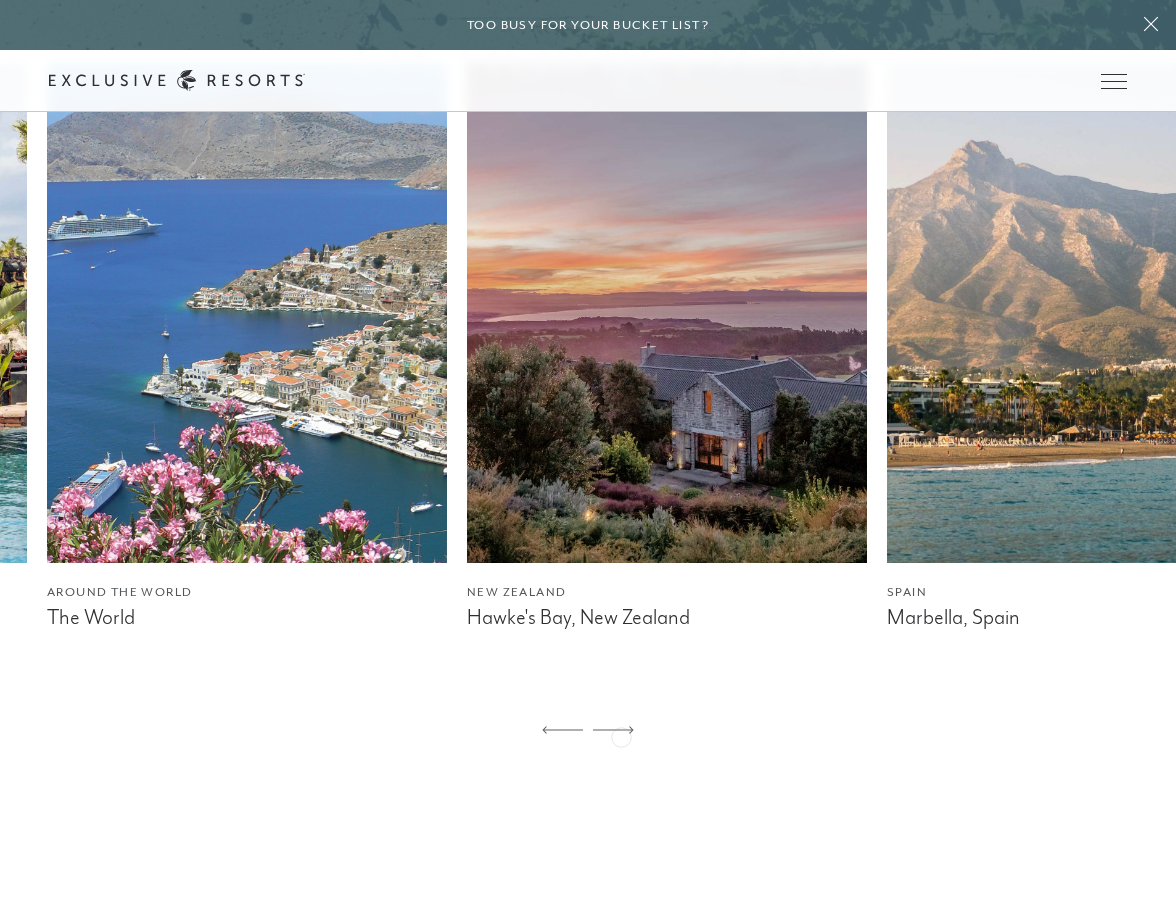 click at bounding box center (613, 731) 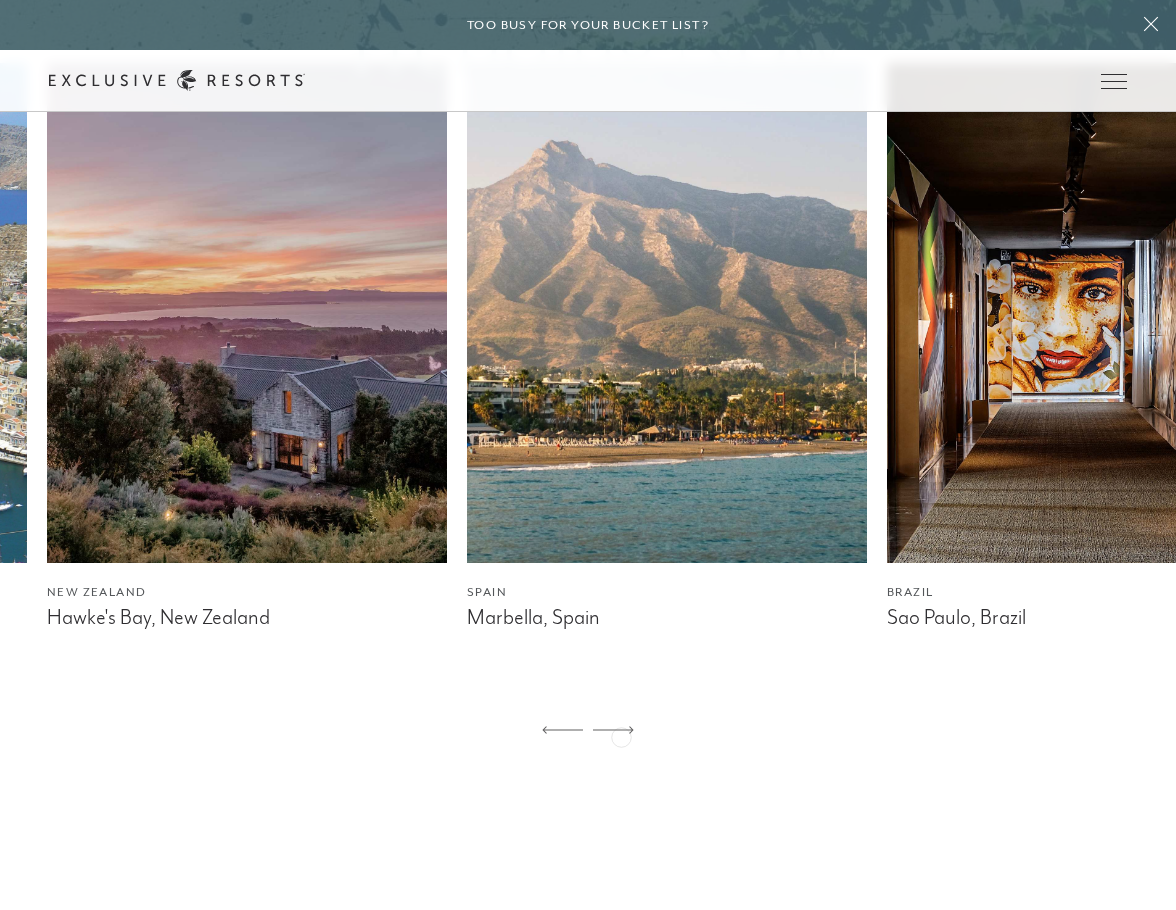 click at bounding box center [613, 731] 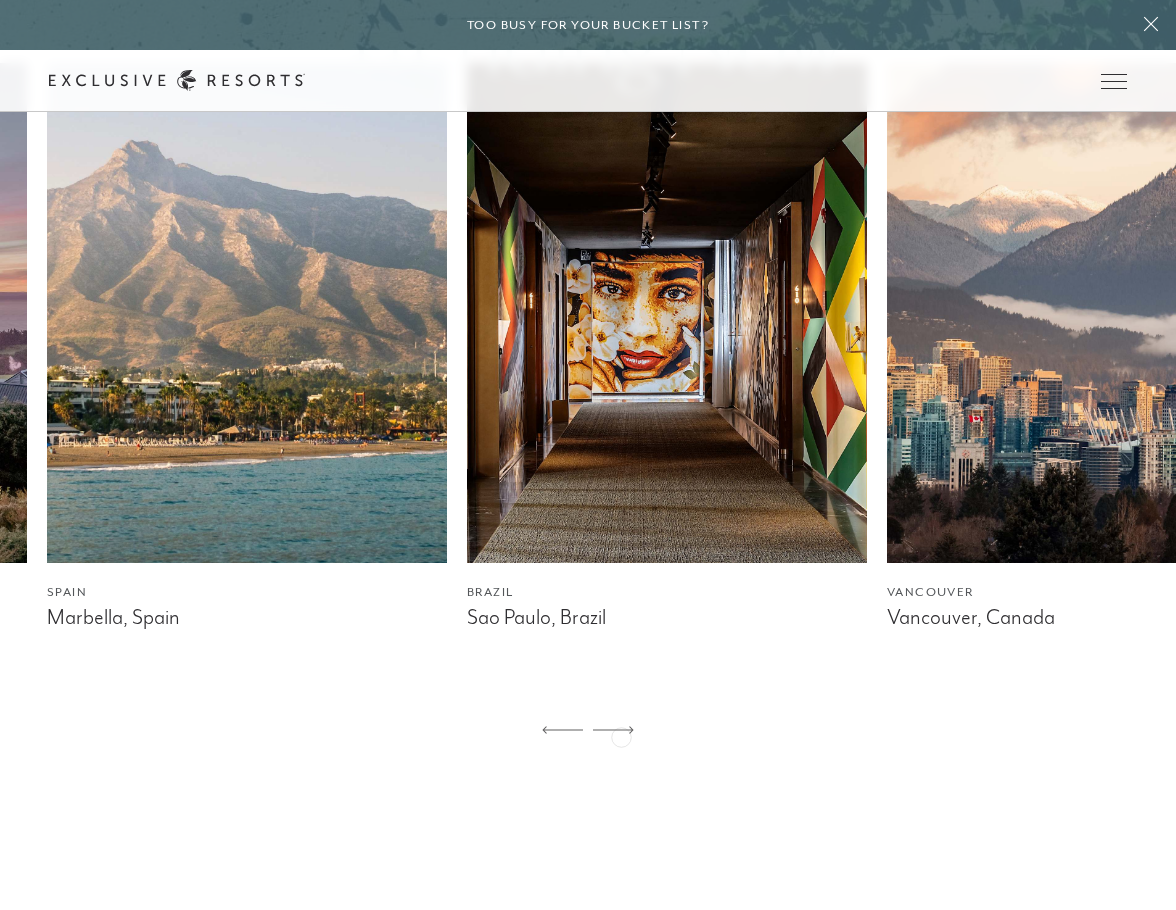 click at bounding box center (613, 731) 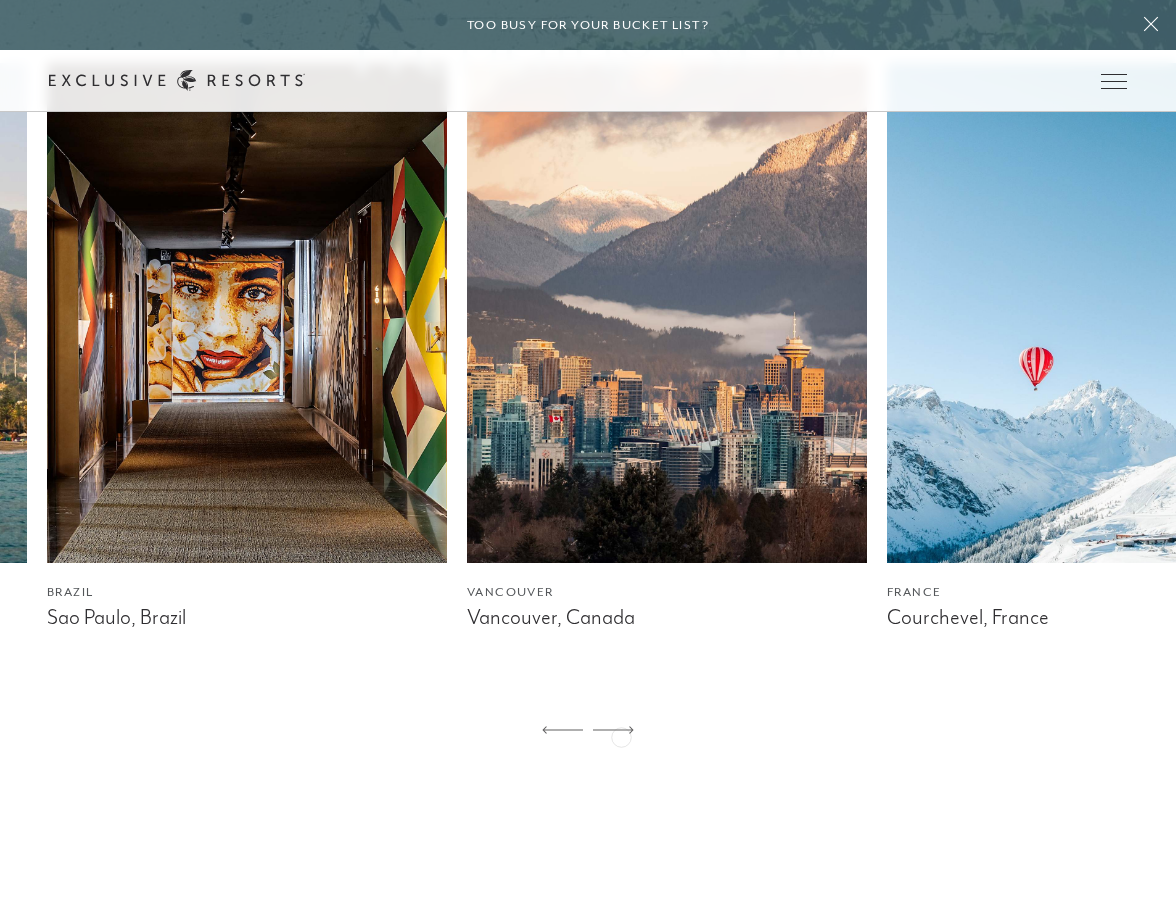 click at bounding box center (613, 731) 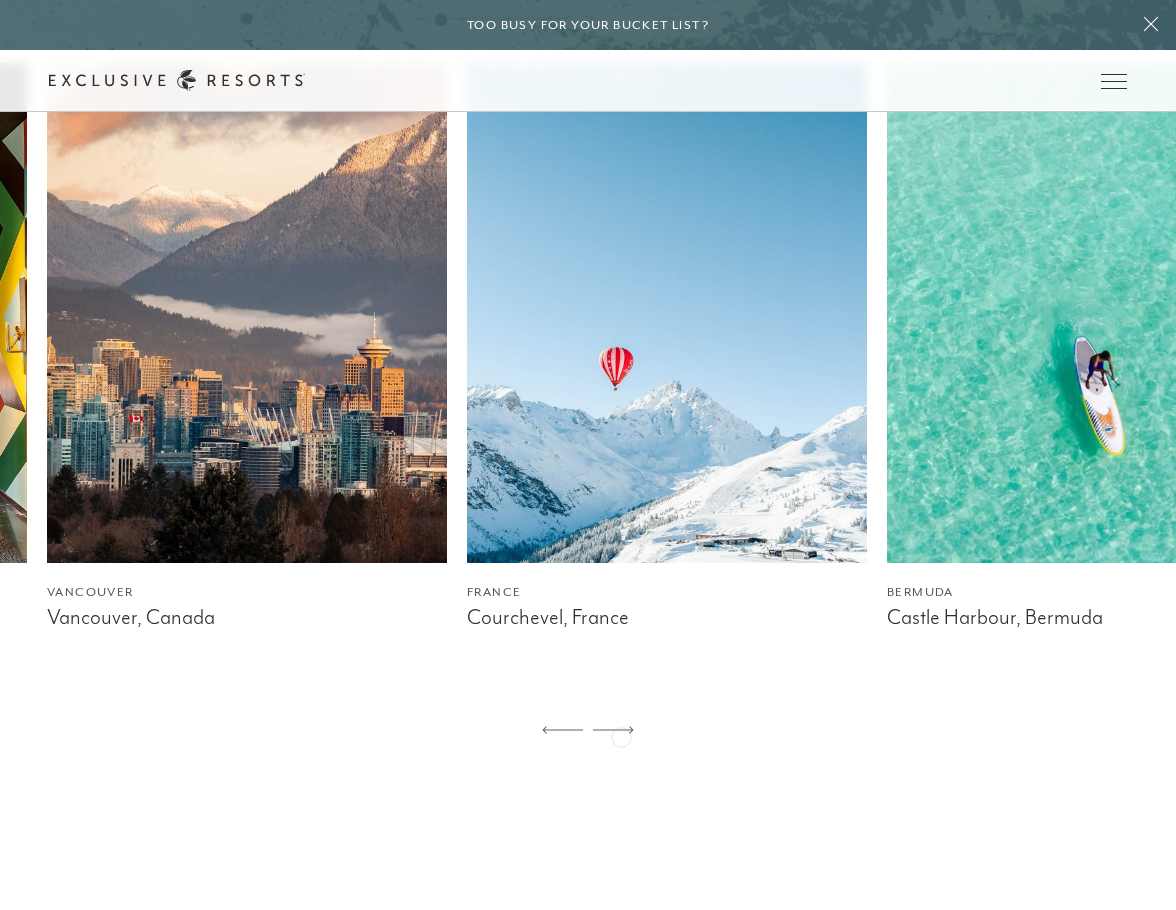 click at bounding box center (613, 731) 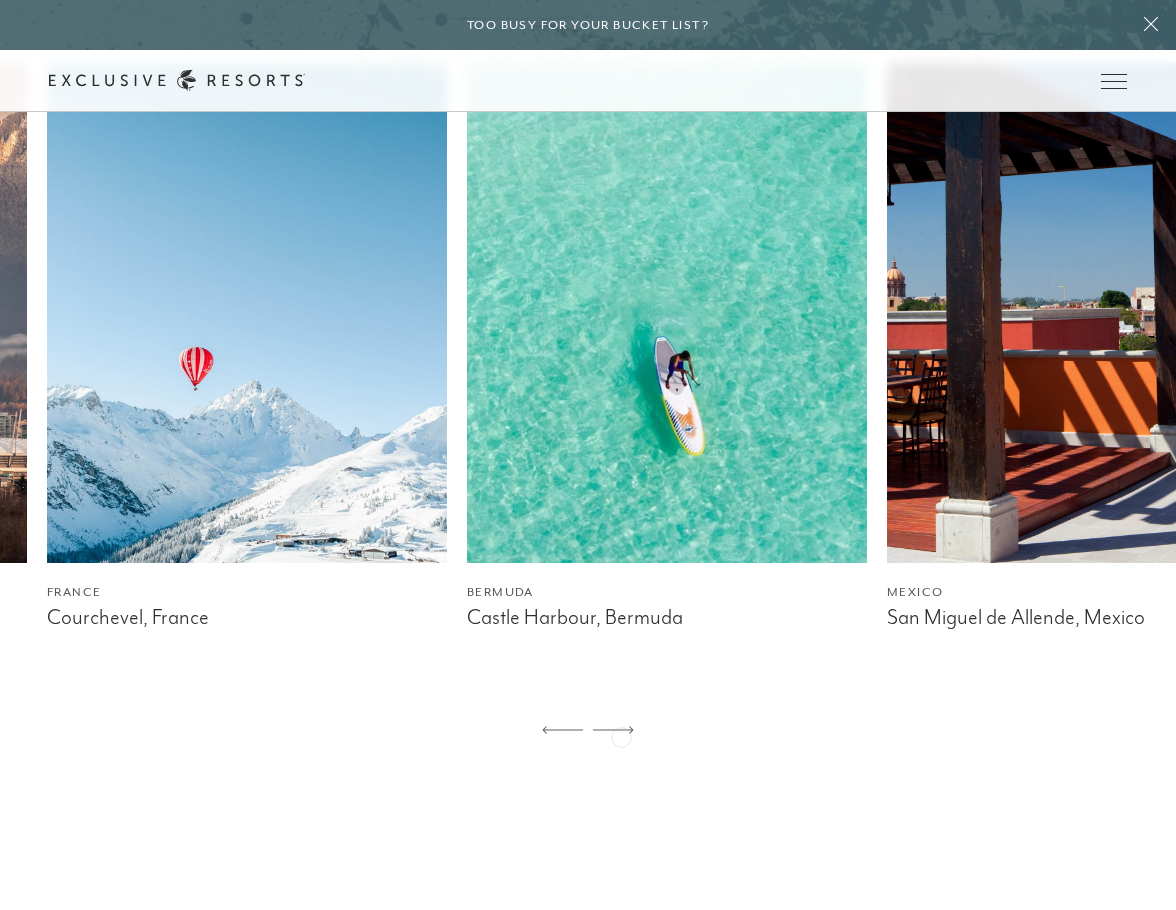 click at bounding box center [613, 731] 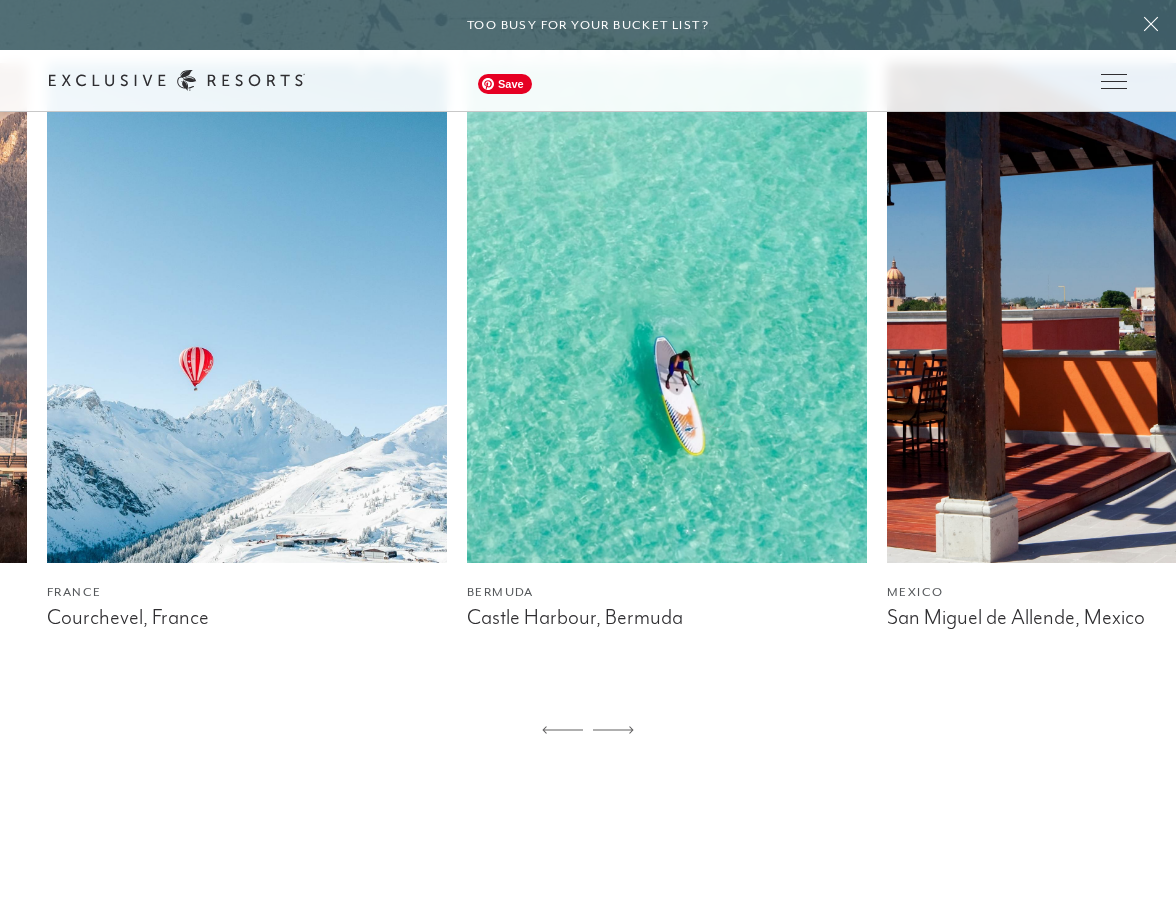 click at bounding box center [667, 313] 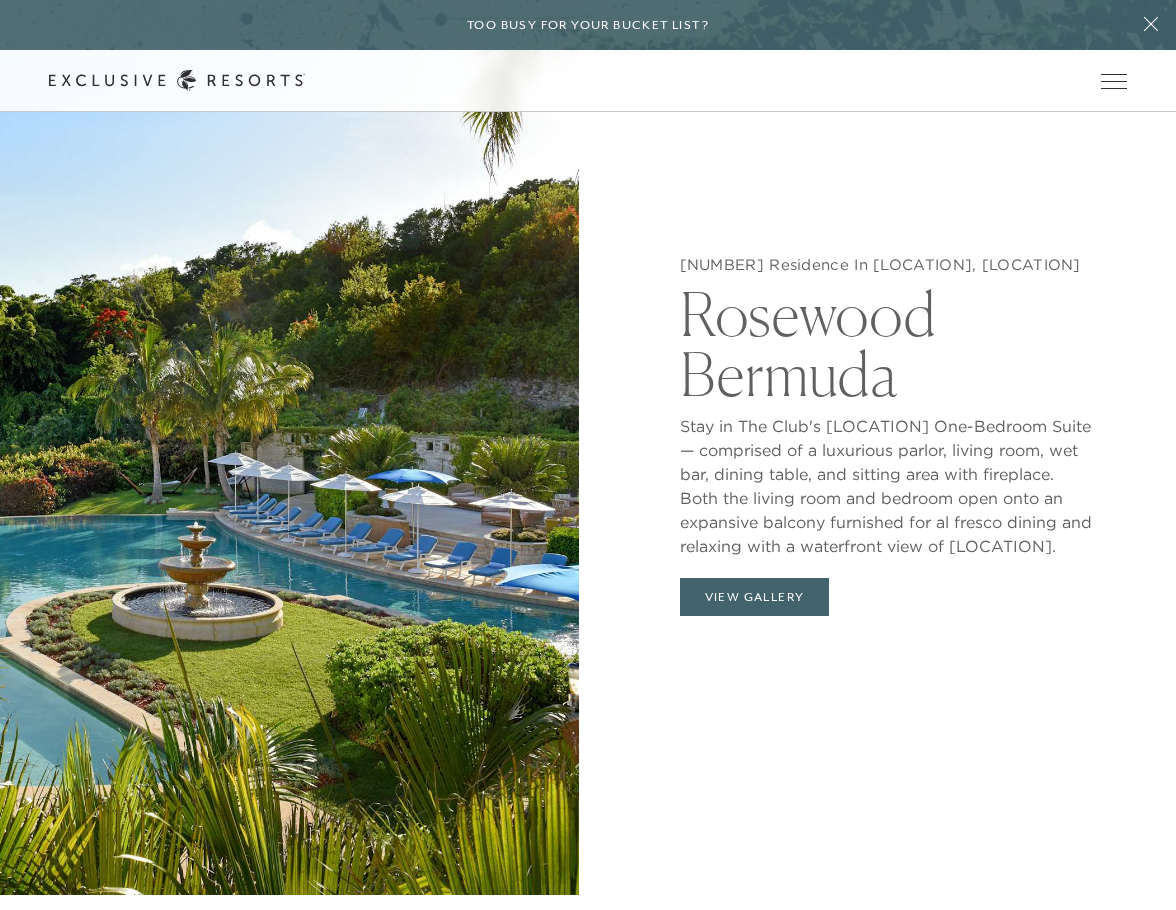 scroll, scrollTop: 1900, scrollLeft: 0, axis: vertical 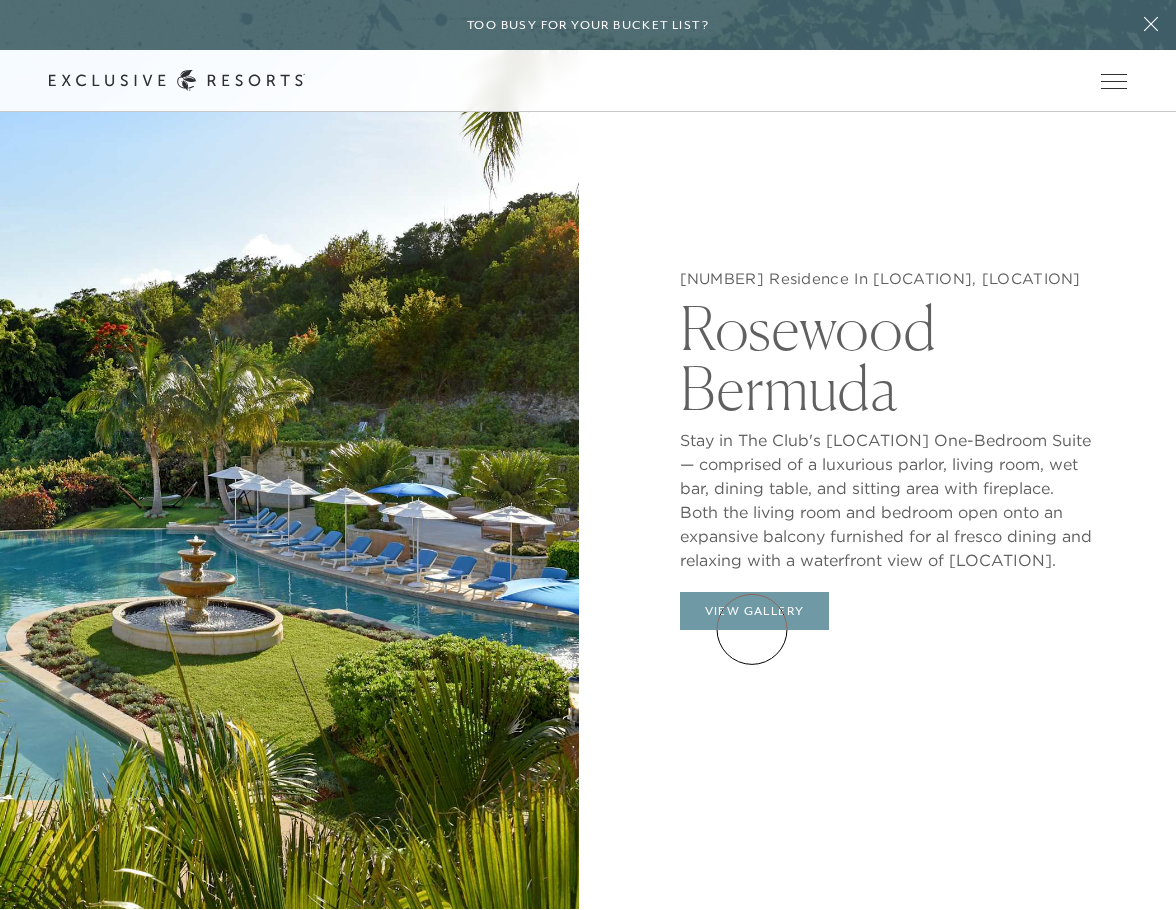 click on "View Gallery" at bounding box center (755, 611) 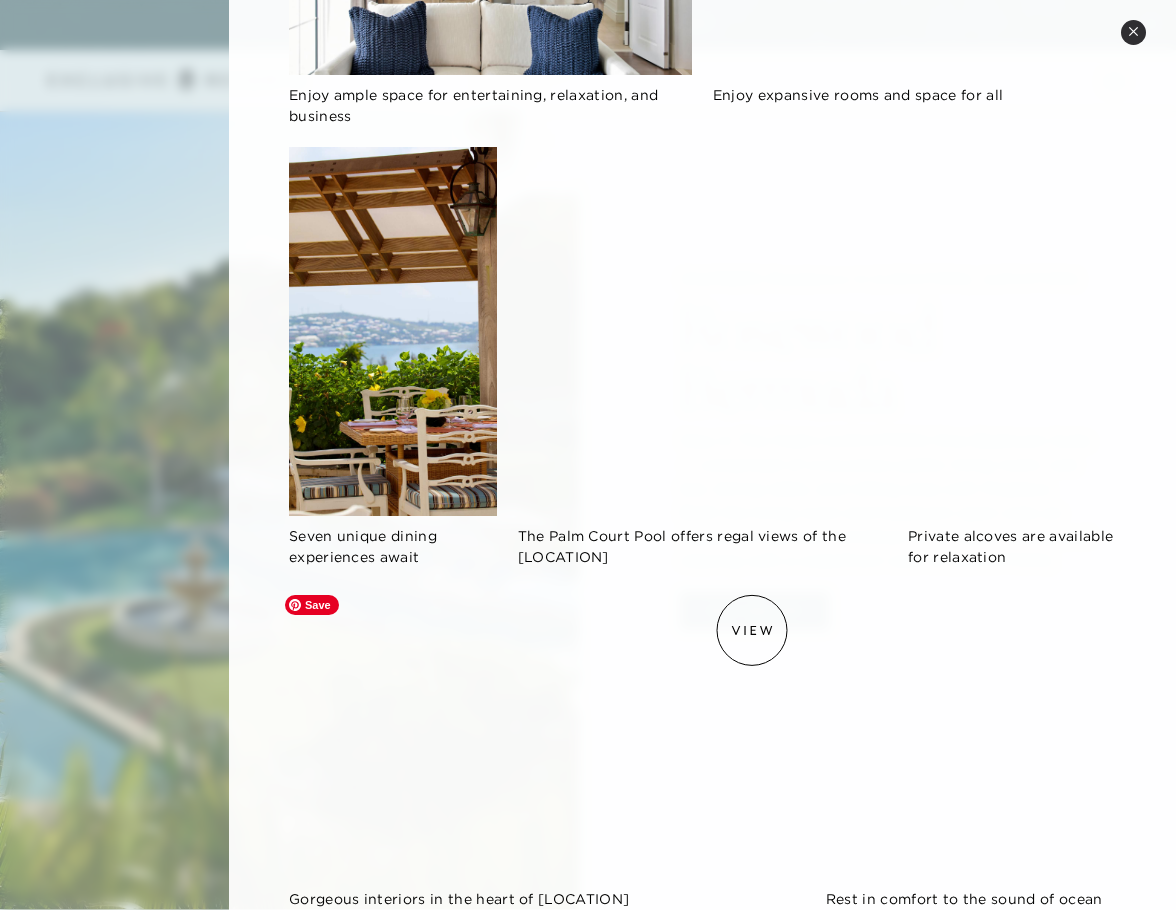 scroll, scrollTop: 896, scrollLeft: 0, axis: vertical 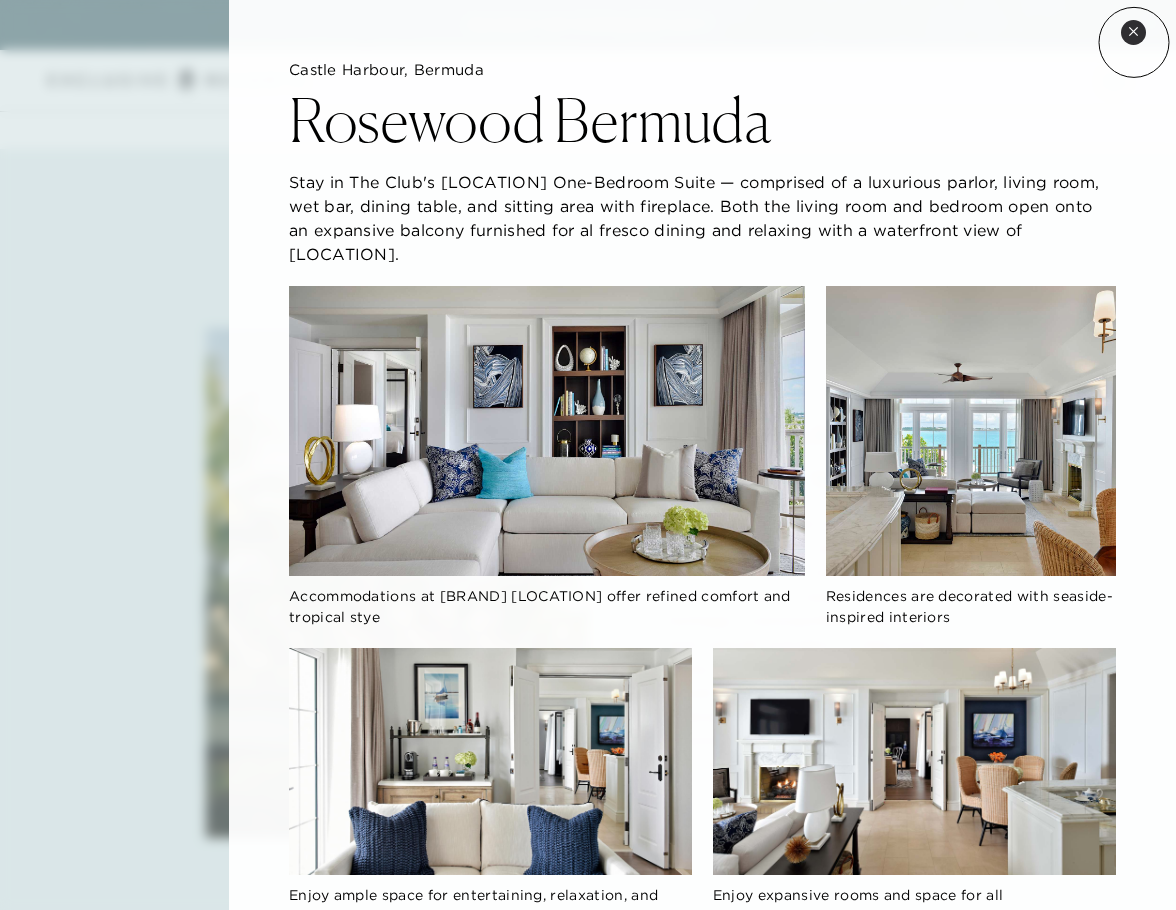 click on "Close quickview" at bounding box center (1133, 32) 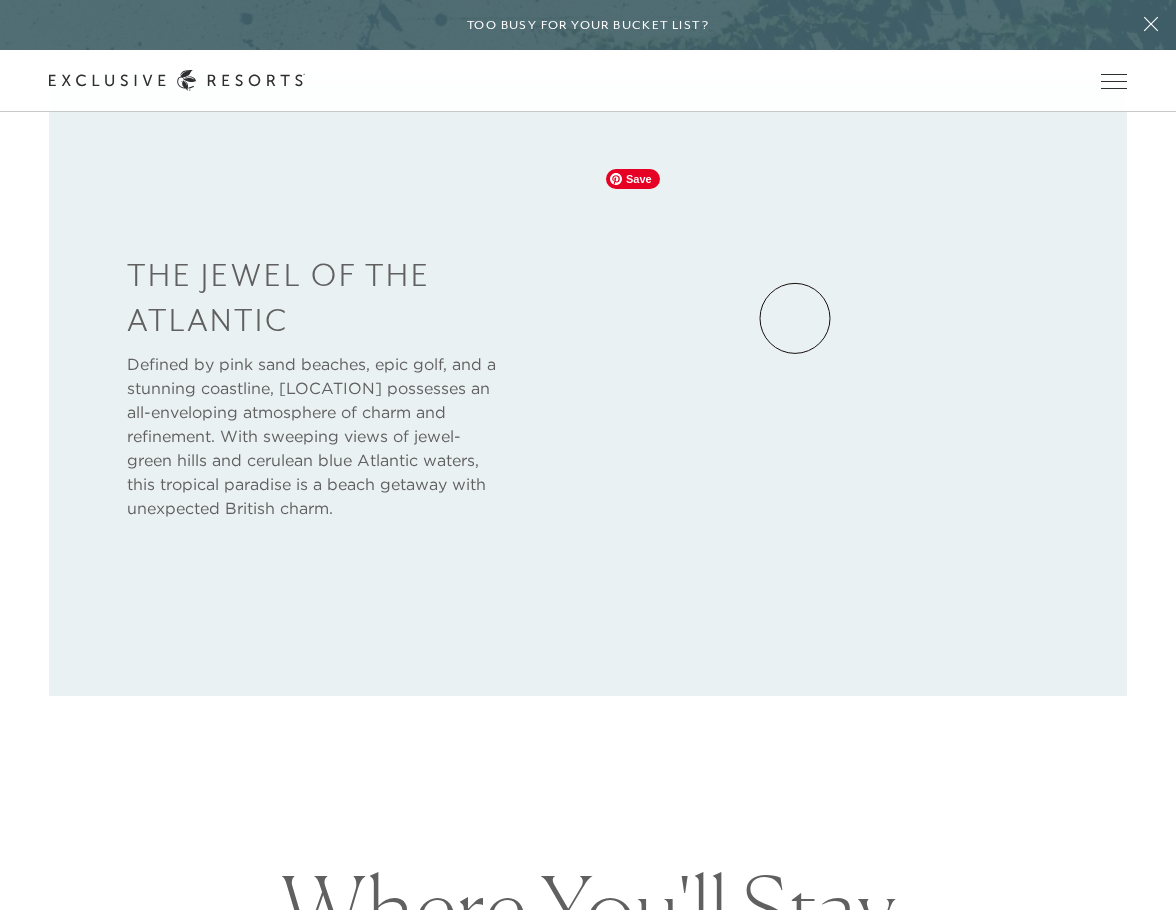 scroll, scrollTop: 473, scrollLeft: 0, axis: vertical 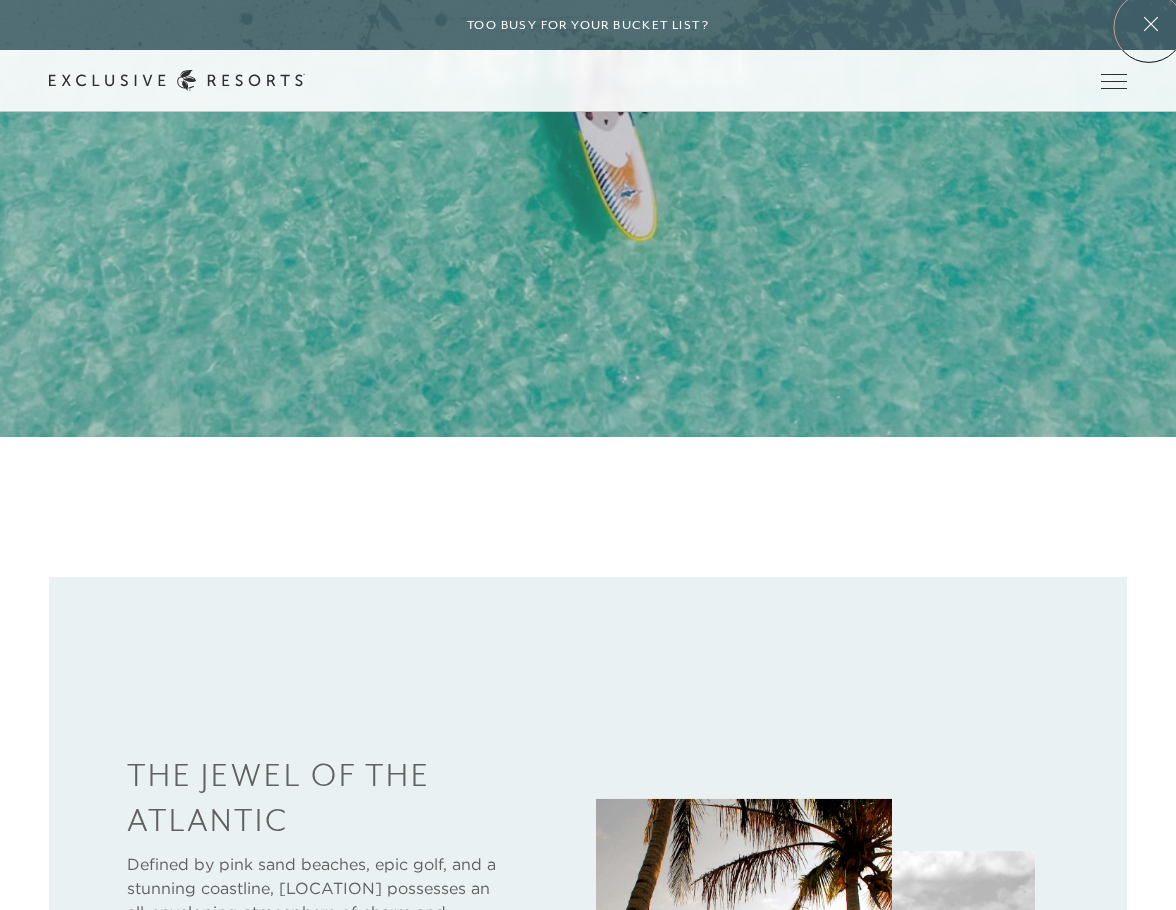click 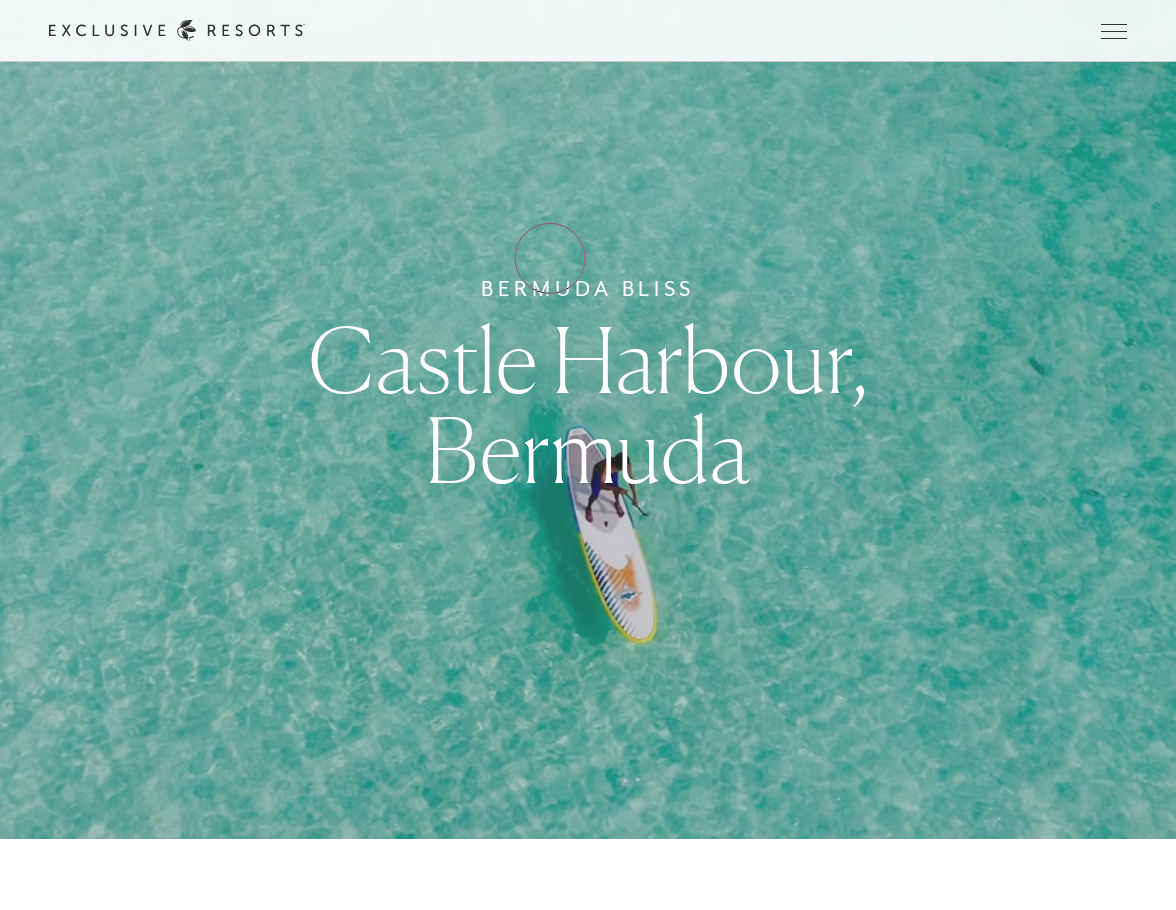 scroll, scrollTop: 0, scrollLeft: 0, axis: both 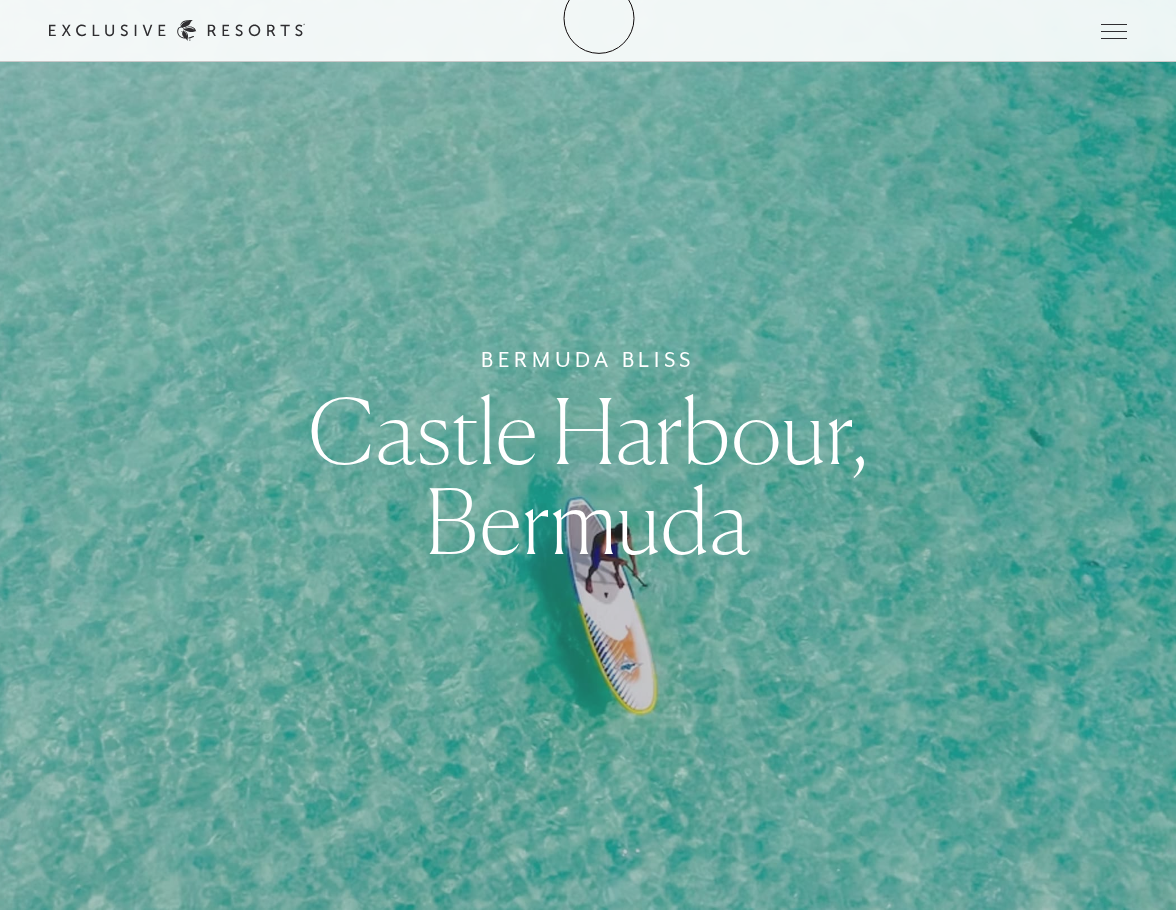 click on "Schedule a Meeting Get Started Visit home page  Member Login  Schedule a Meeting Get Started" at bounding box center [588, 31] 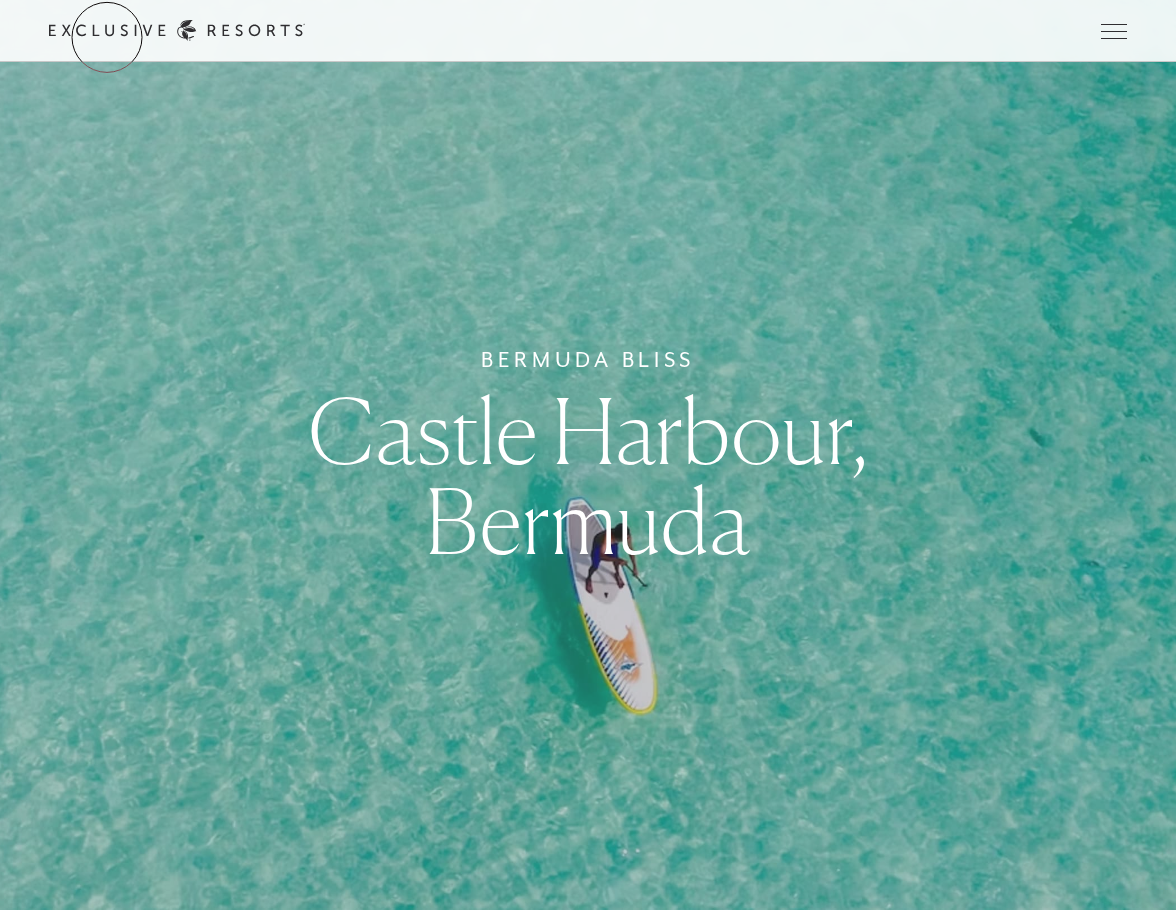 click on "Get Started" at bounding box center (0, 0) 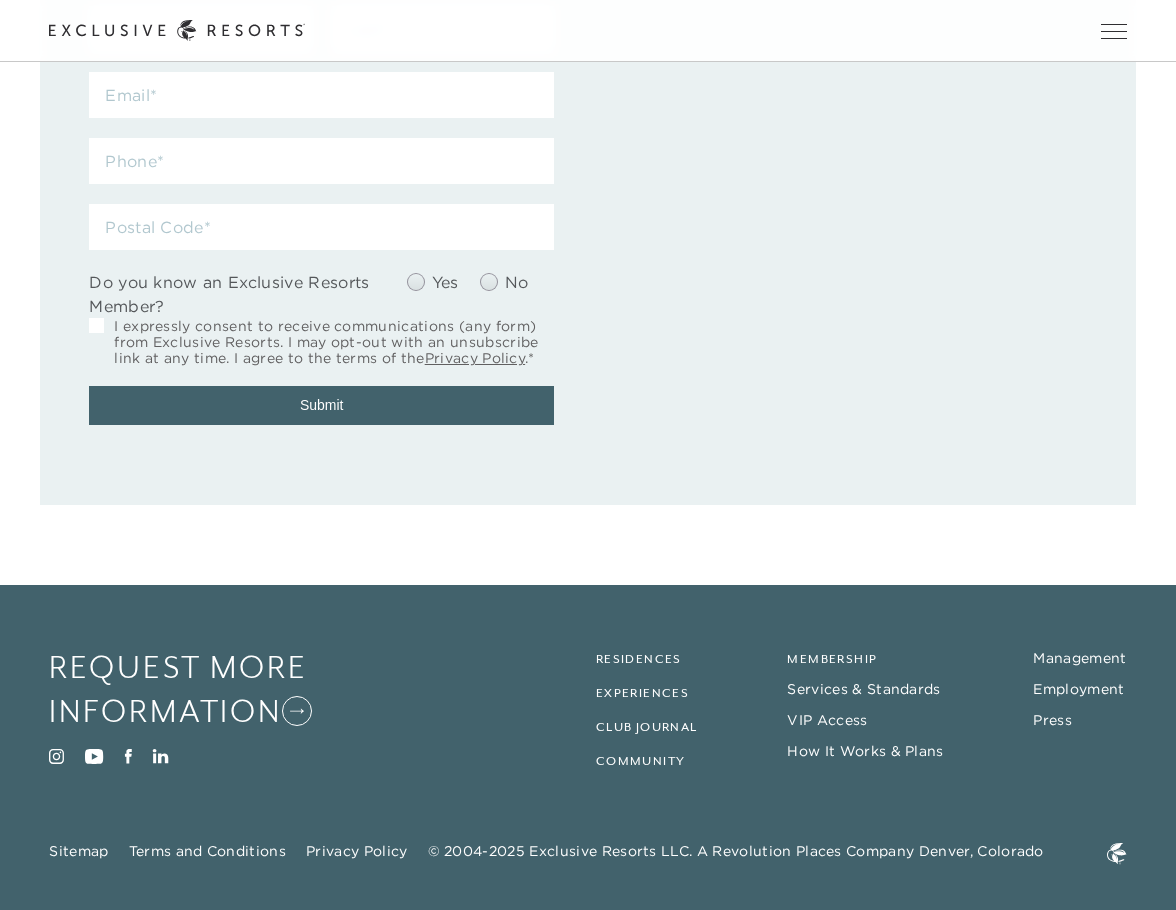 scroll, scrollTop: 391, scrollLeft: 0, axis: vertical 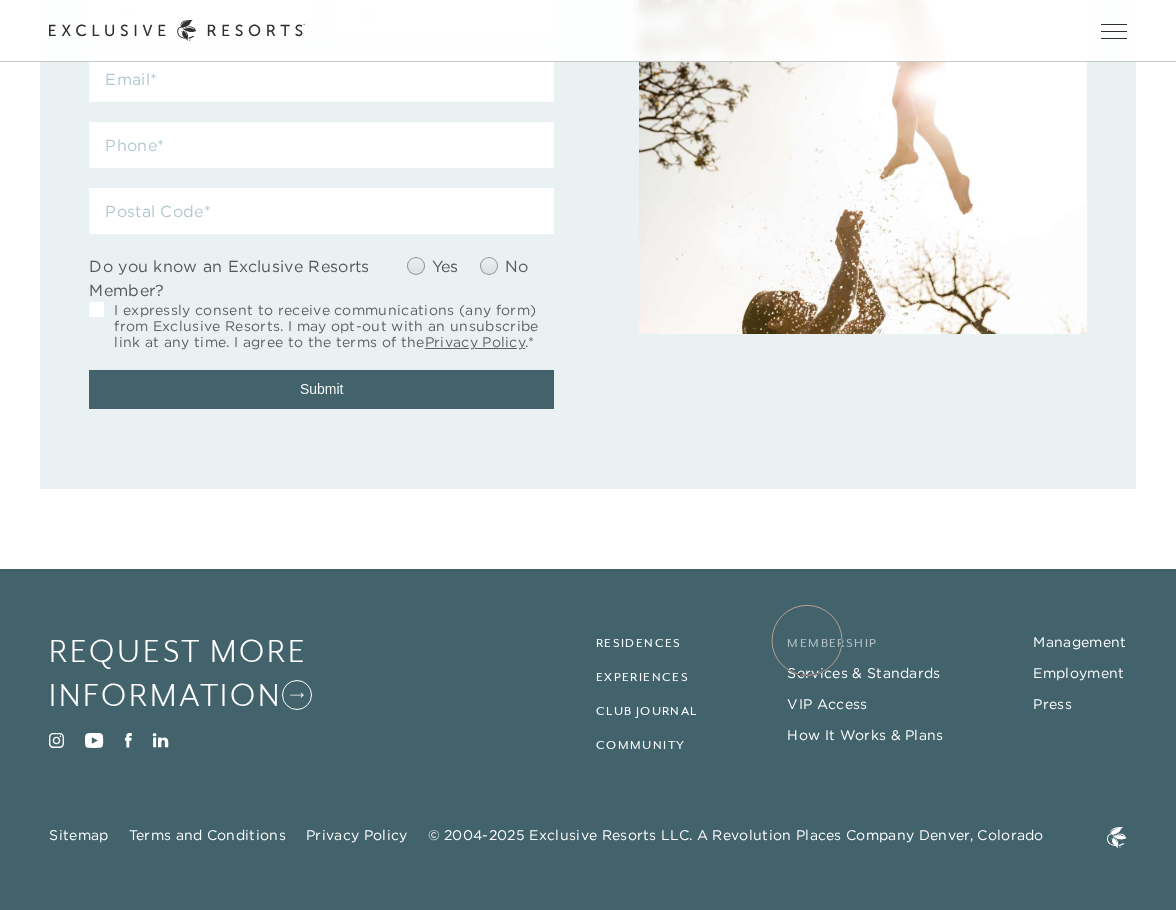 click on "Membership" at bounding box center (832, 643) 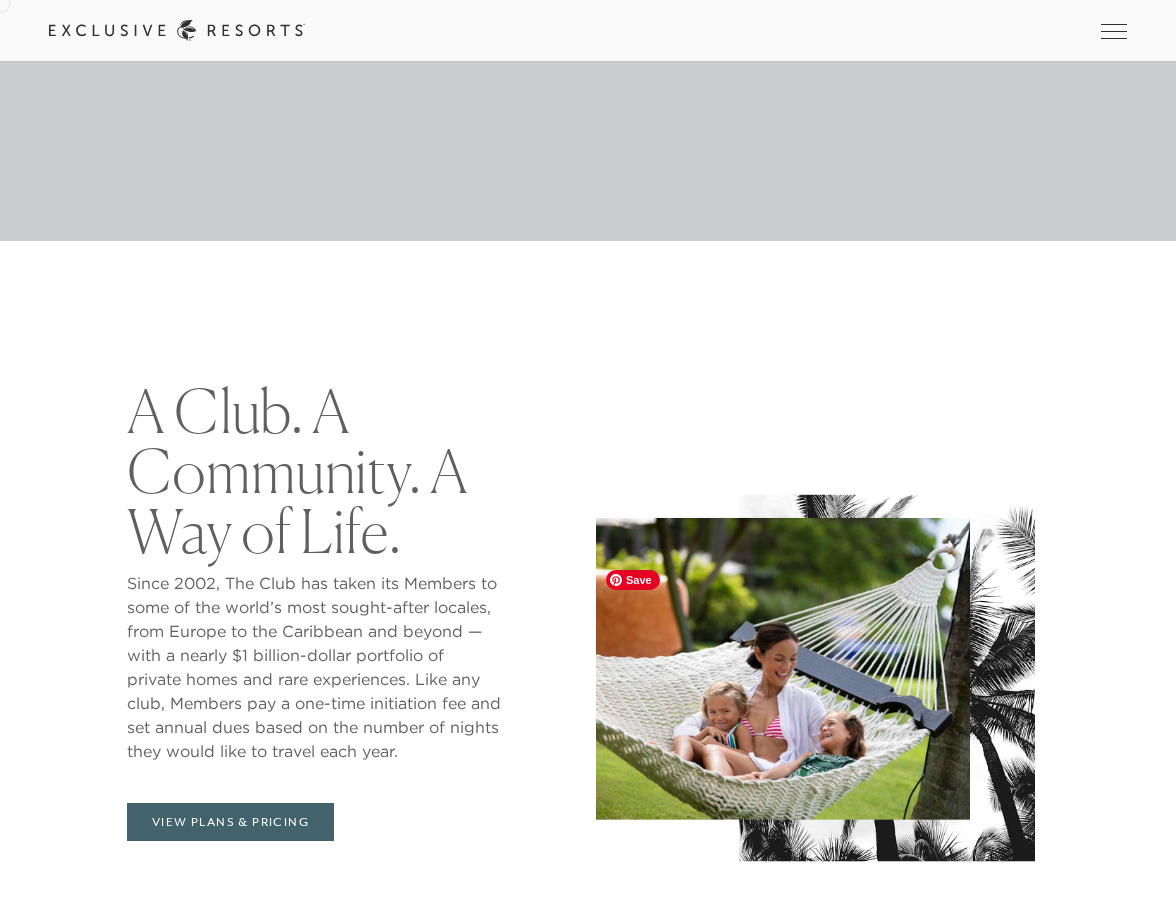 scroll, scrollTop: 700, scrollLeft: 0, axis: vertical 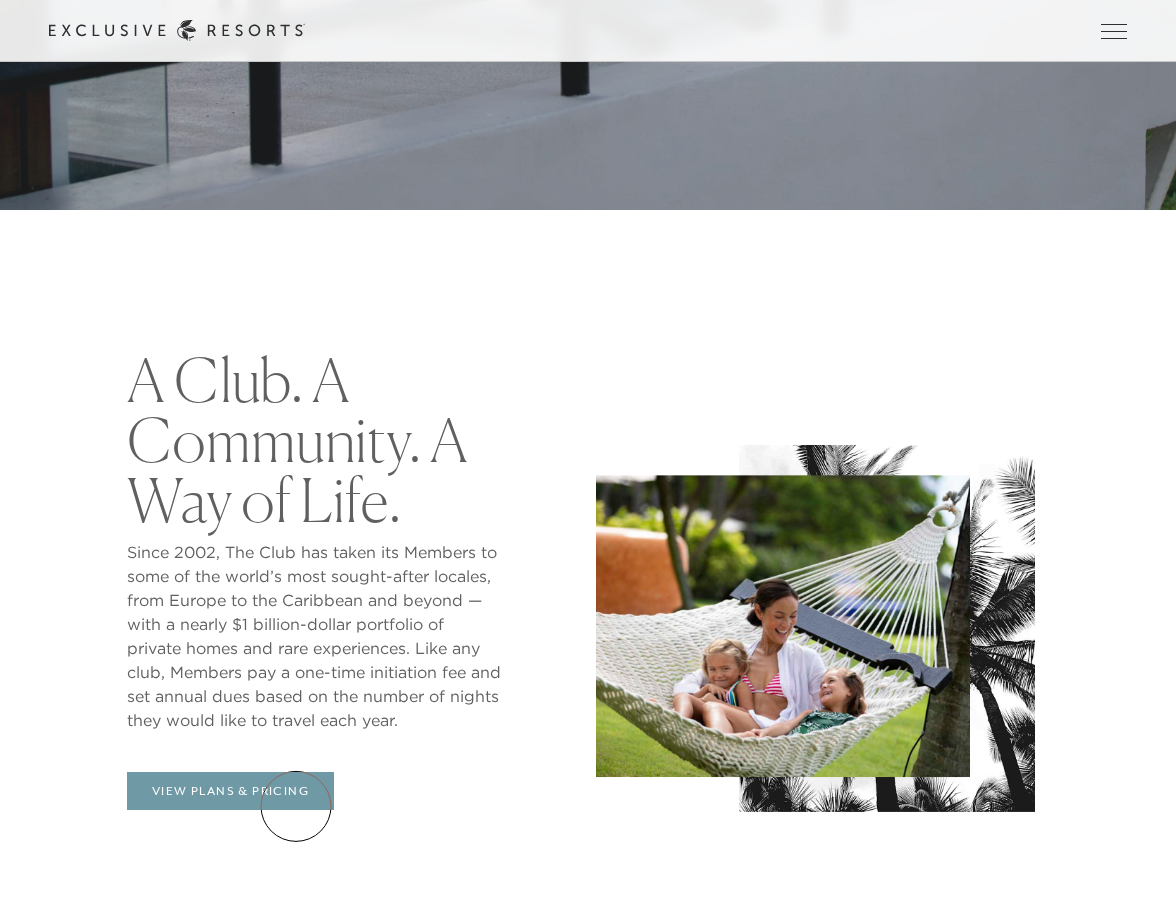 drag, startPoint x: 807, startPoint y: 640, endPoint x: 296, endPoint y: 806, distance: 537.2867 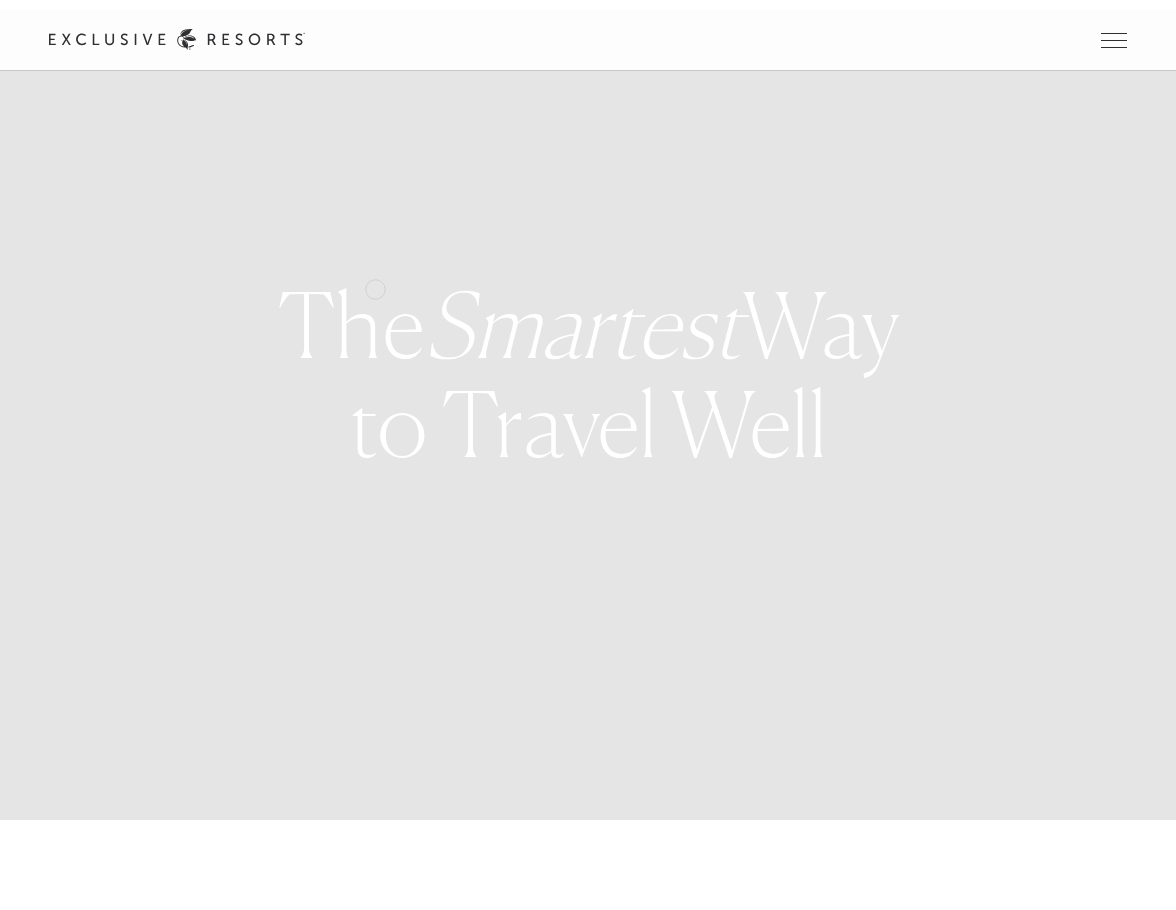 scroll, scrollTop: 0, scrollLeft: 0, axis: both 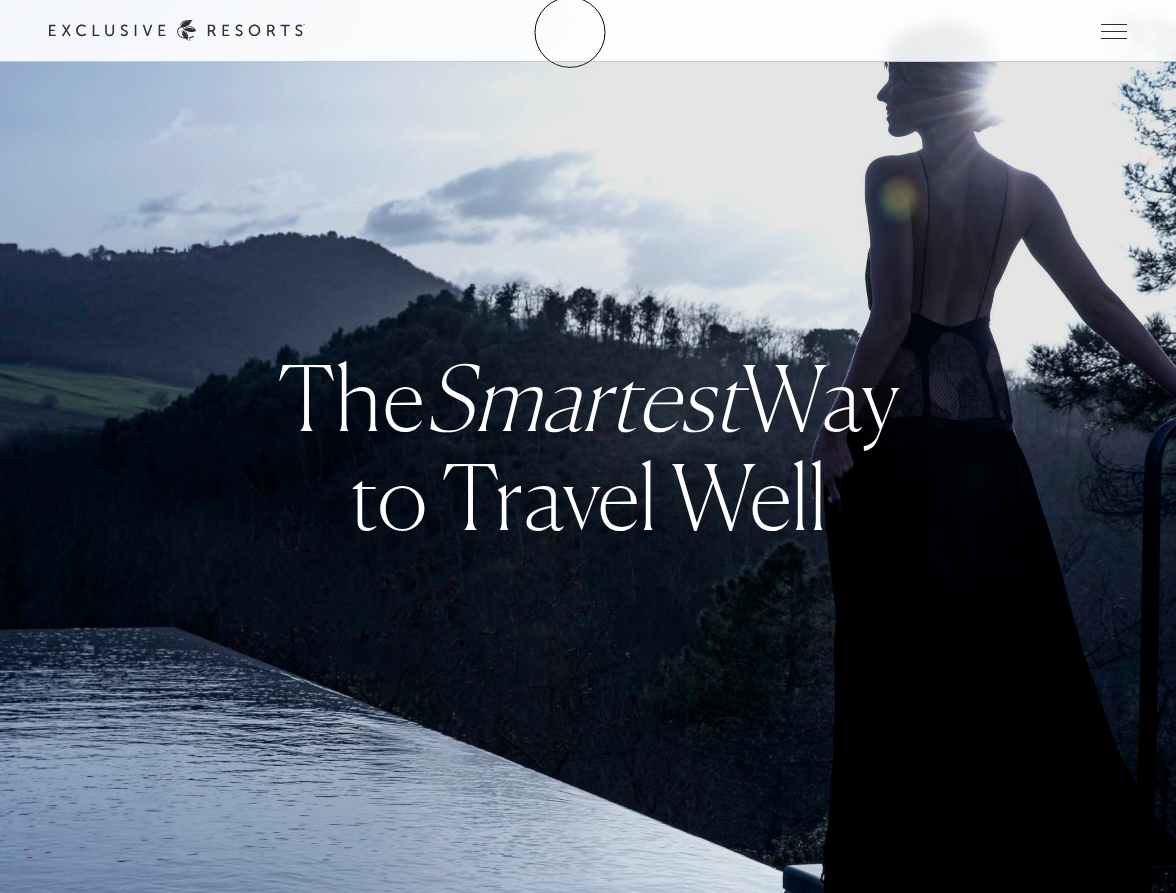 click 